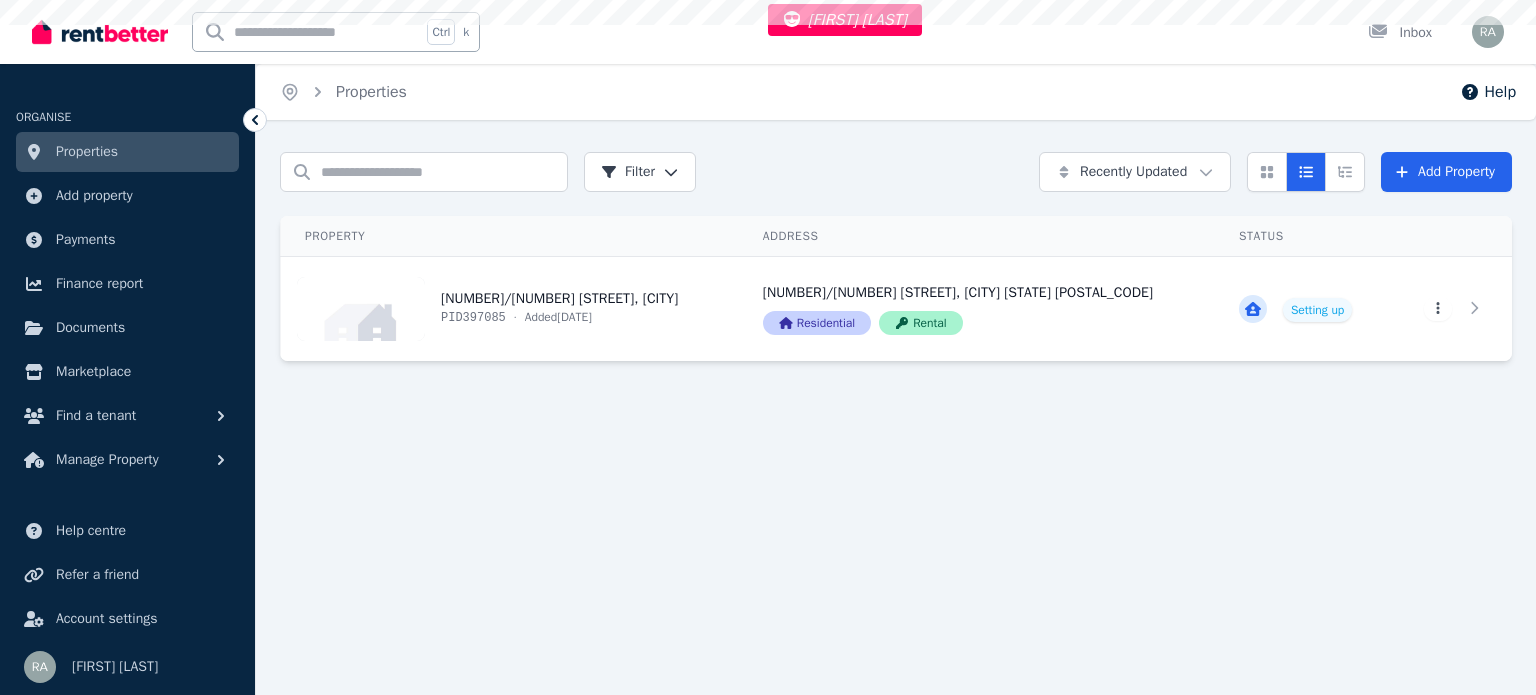 scroll, scrollTop: 0, scrollLeft: 0, axis: both 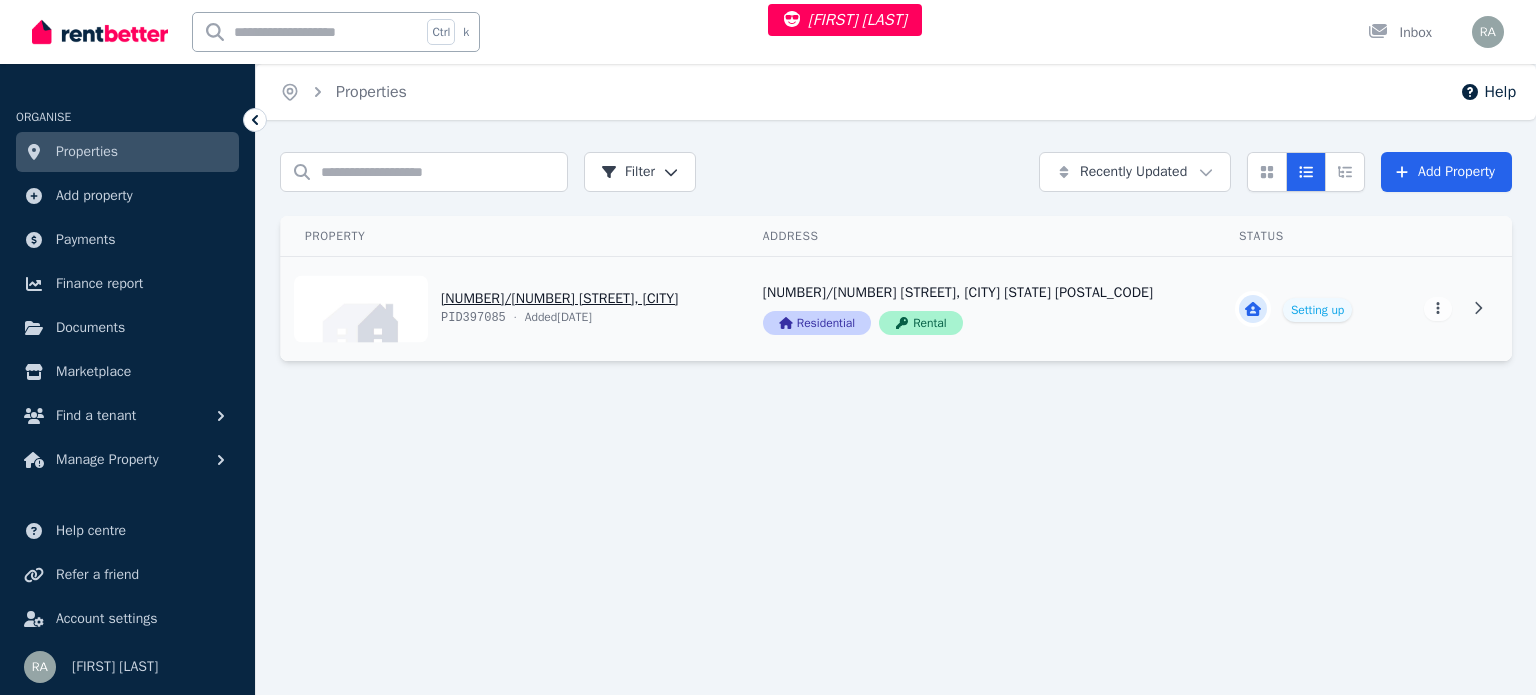 click on "View property details" at bounding box center [510, 309] 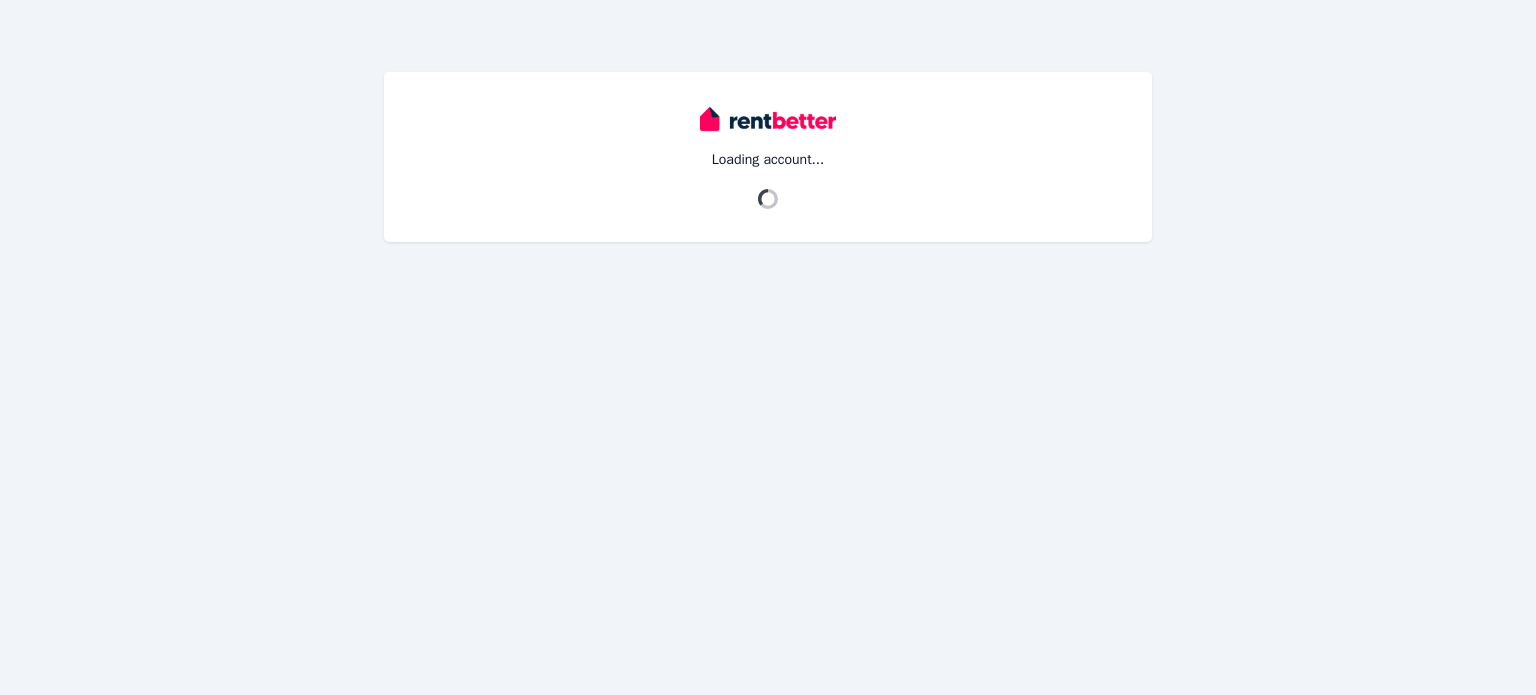 scroll, scrollTop: 0, scrollLeft: 0, axis: both 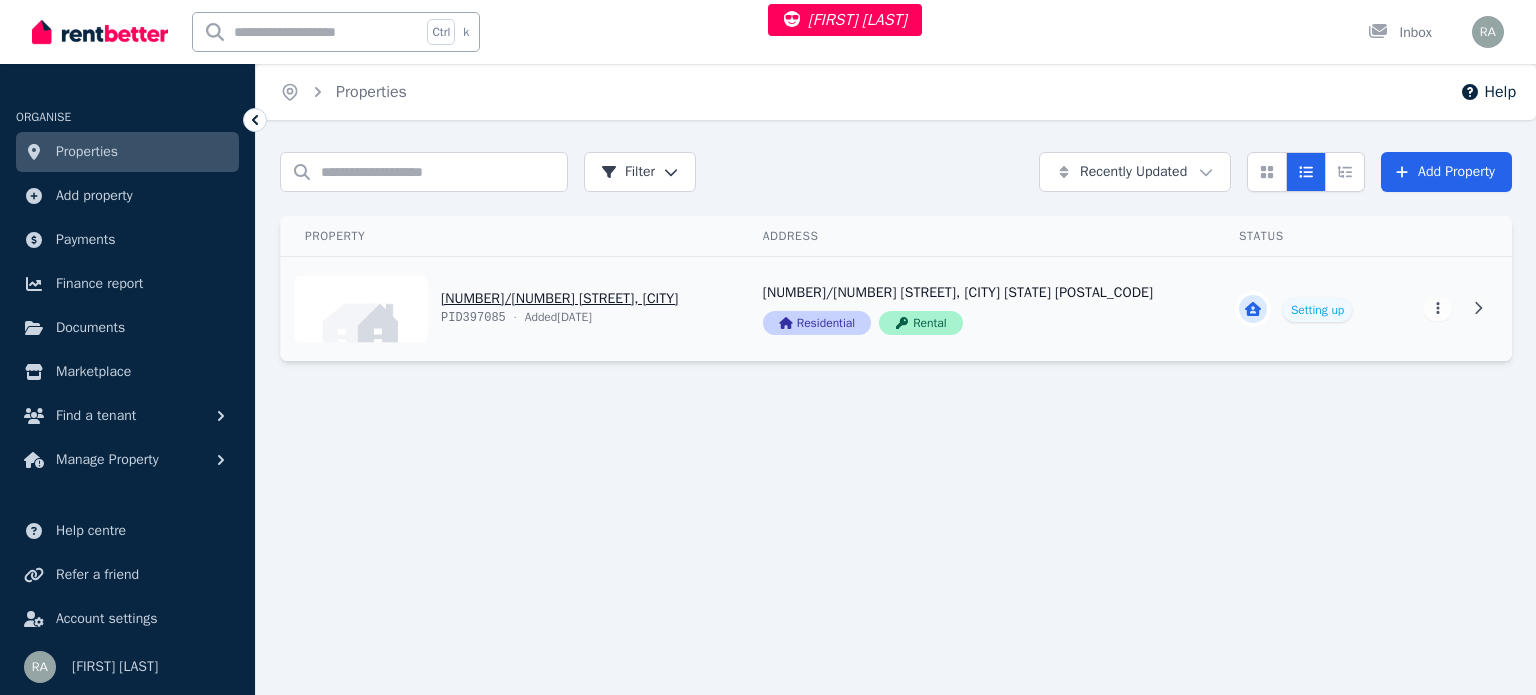 click on "View property details" at bounding box center [510, 309] 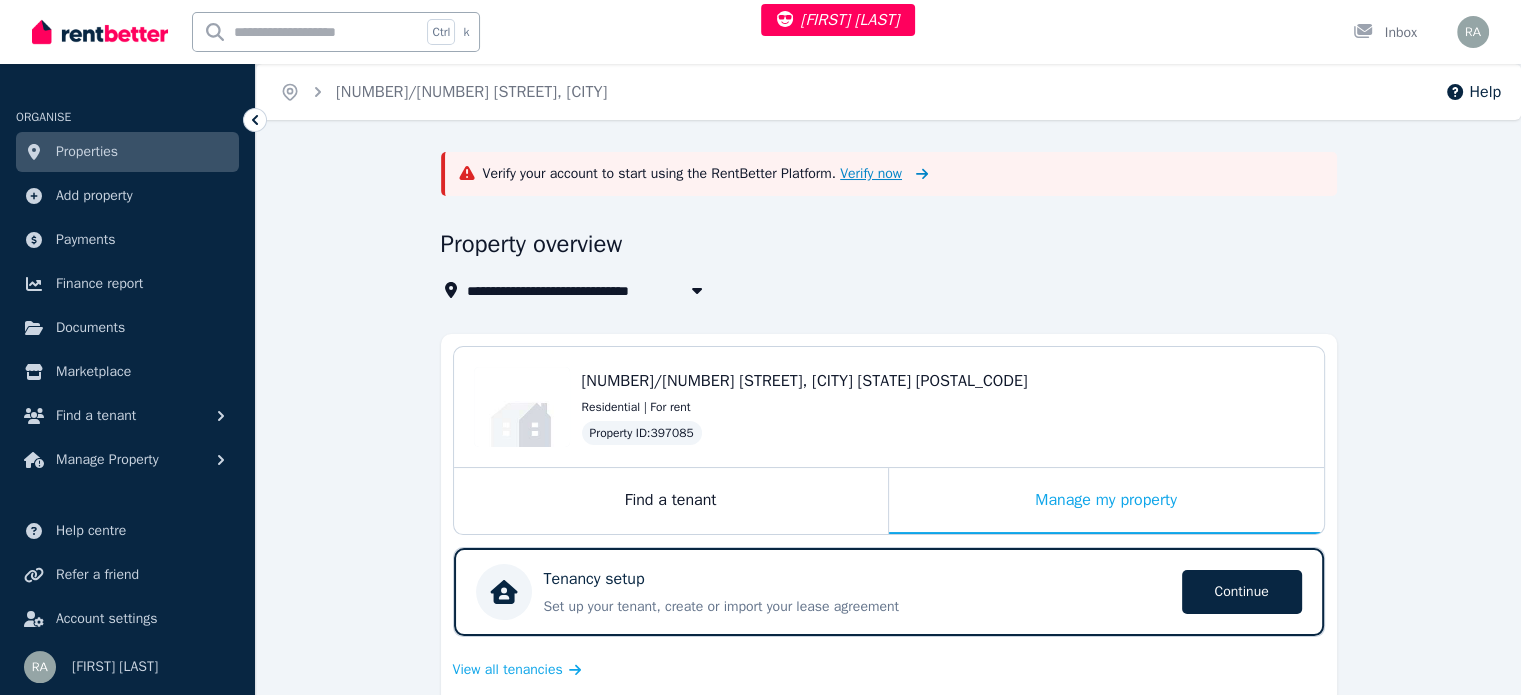 click on "Verify now" at bounding box center (871, 174) 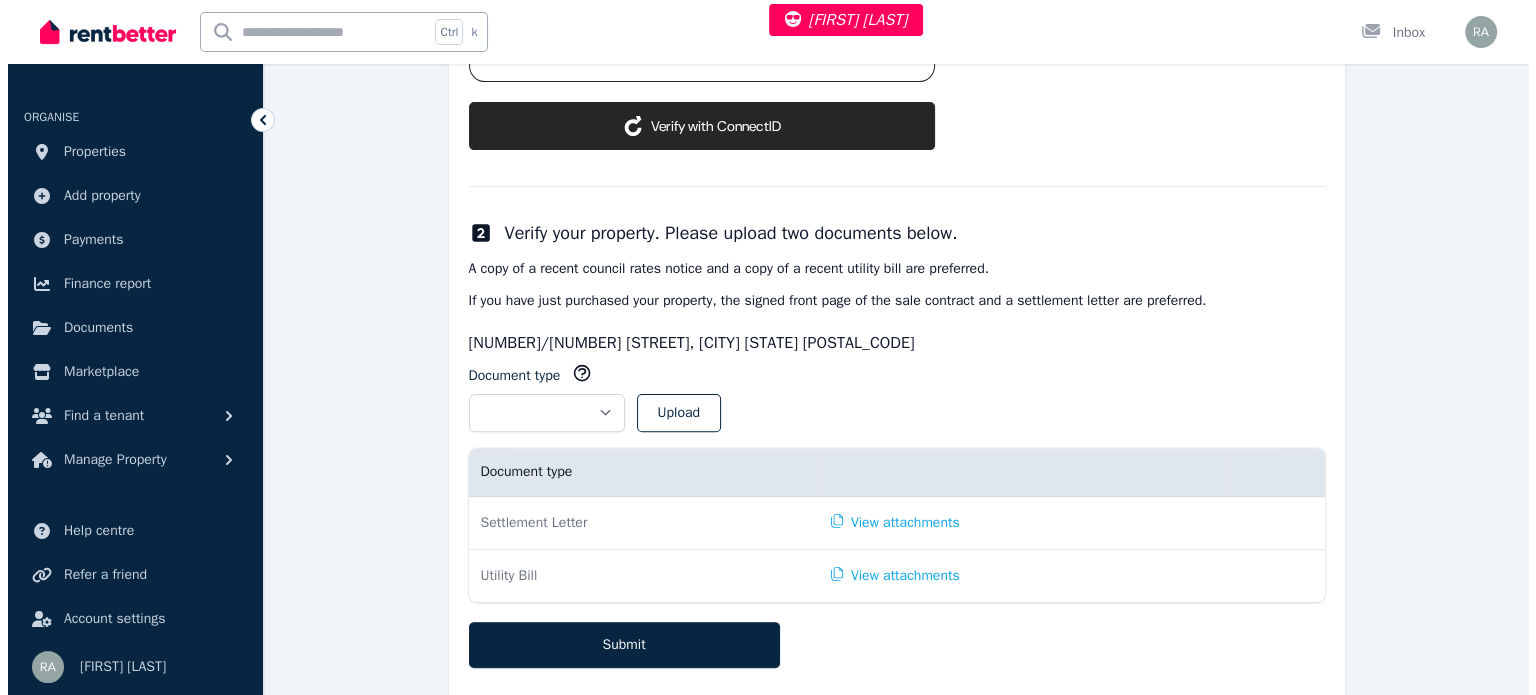 scroll, scrollTop: 508, scrollLeft: 0, axis: vertical 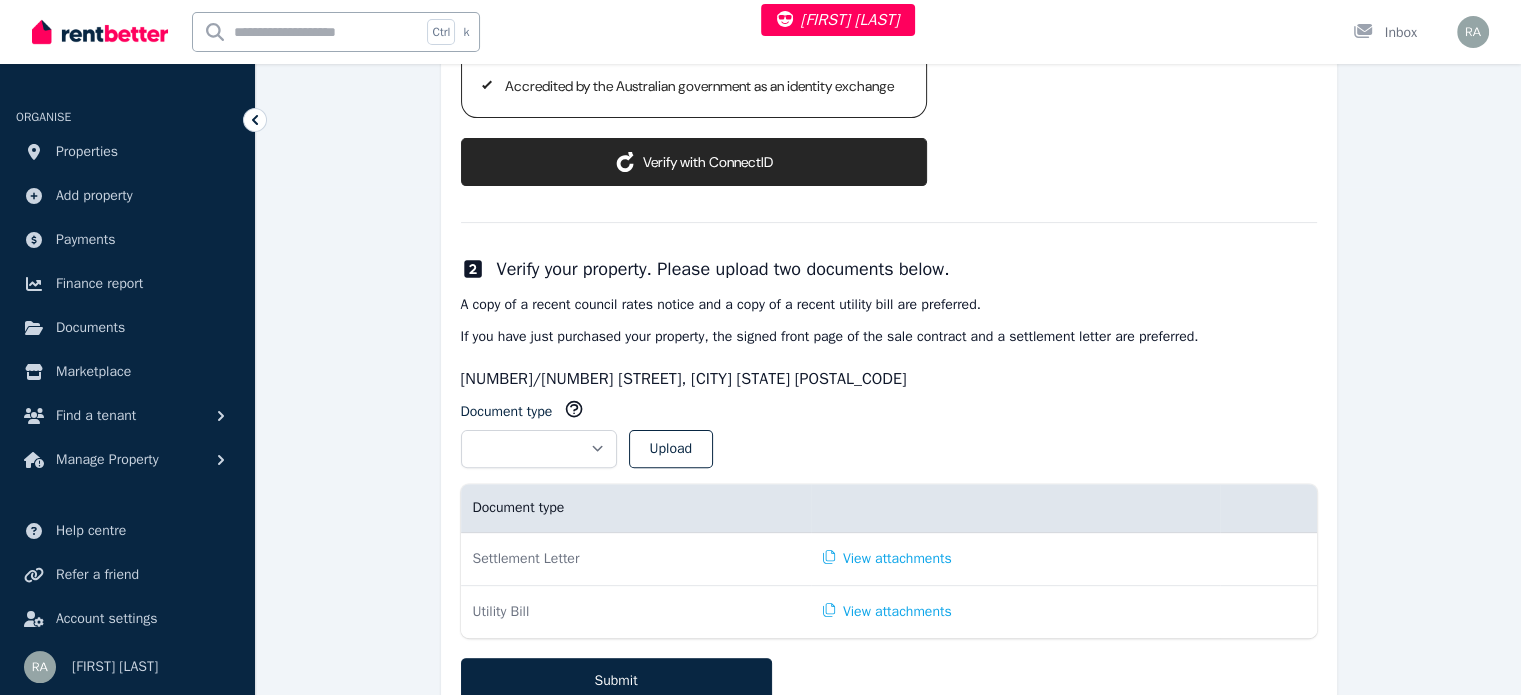click on "ConnectID logo  Verify with ConnectID" at bounding box center [694, 162] 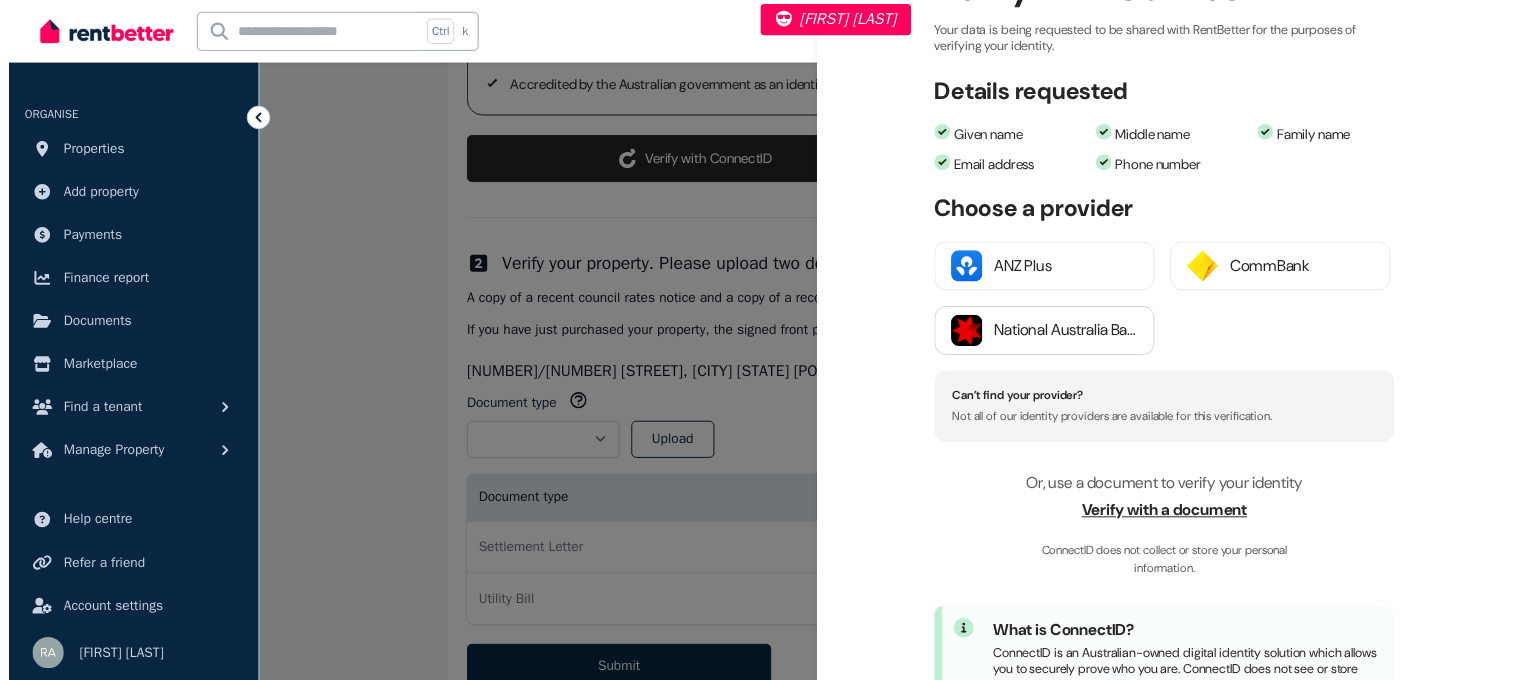 scroll, scrollTop: 200, scrollLeft: 0, axis: vertical 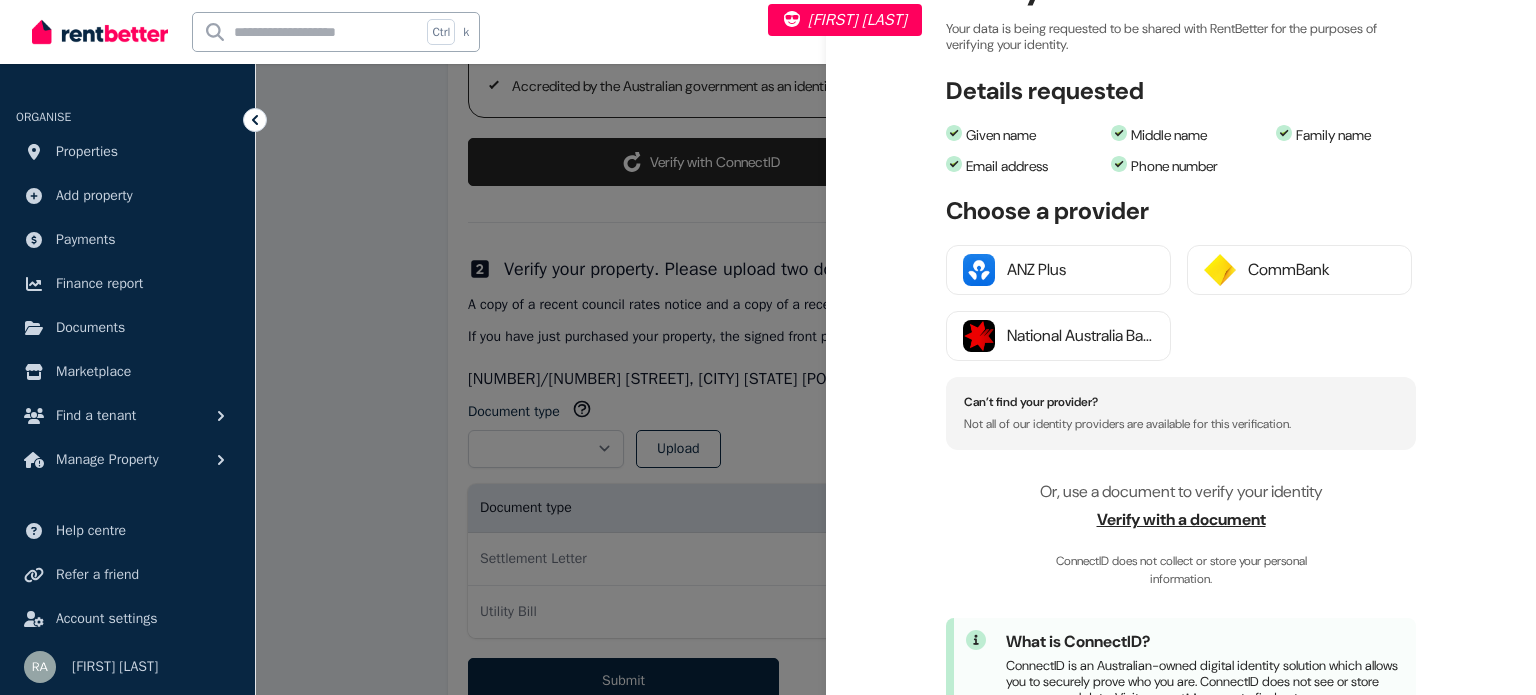click on "Verify with a document" at bounding box center (1181, 520) 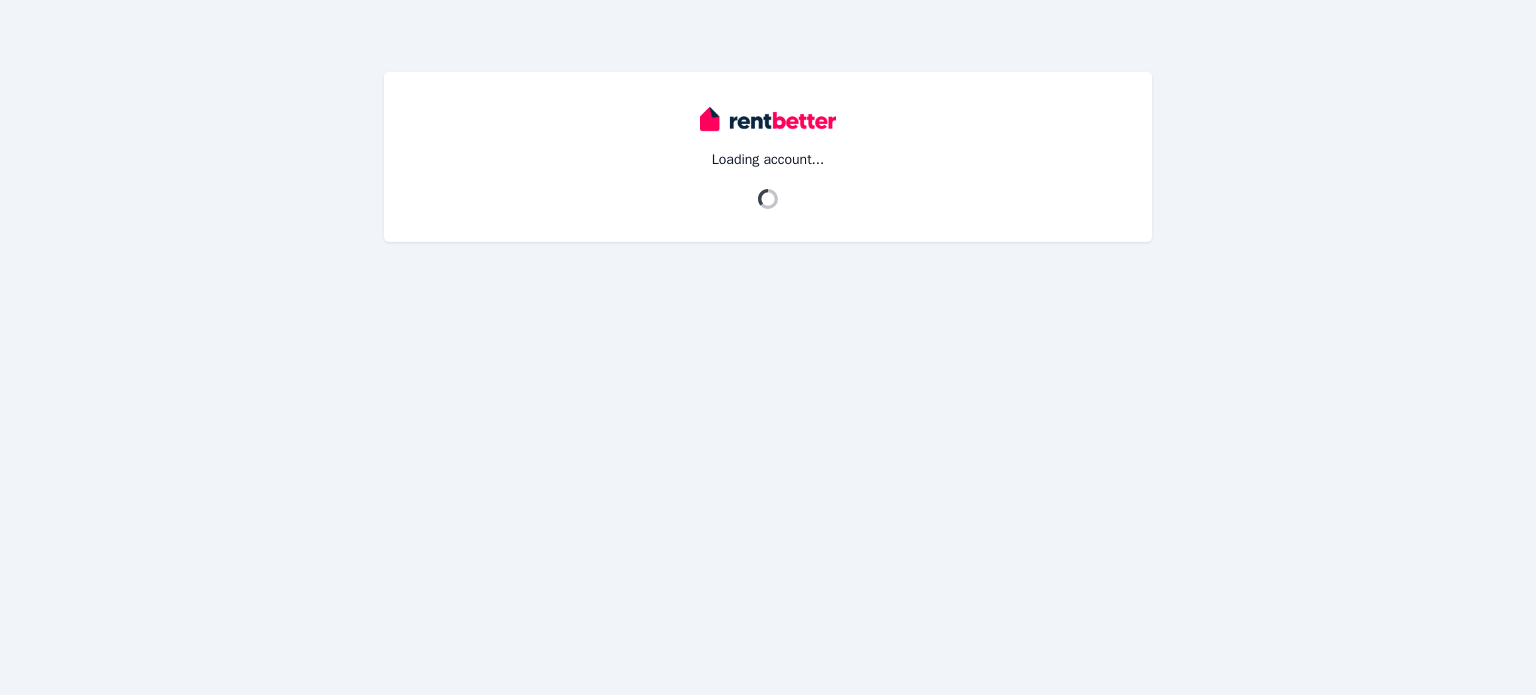 scroll, scrollTop: 0, scrollLeft: 0, axis: both 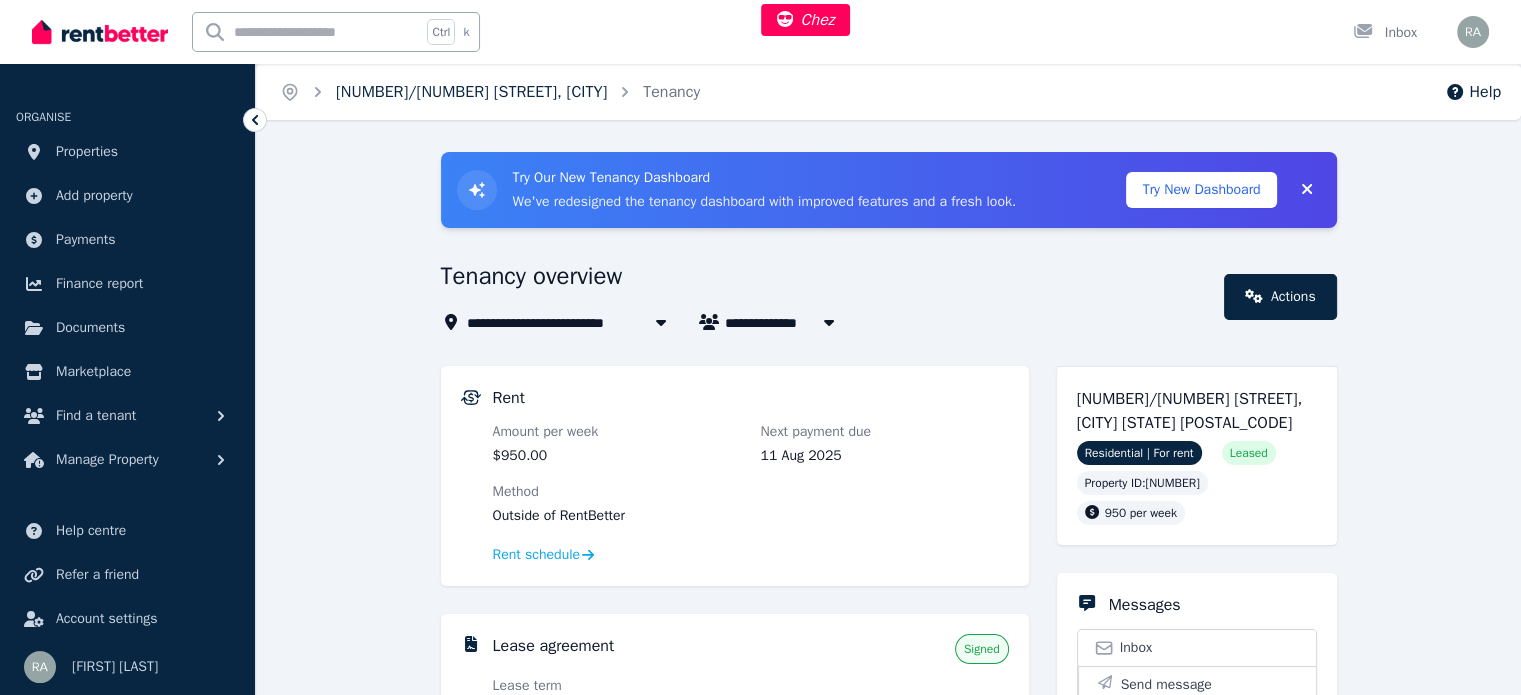 click on "59/42 Sturgeon St, Ormiston" at bounding box center (471, 92) 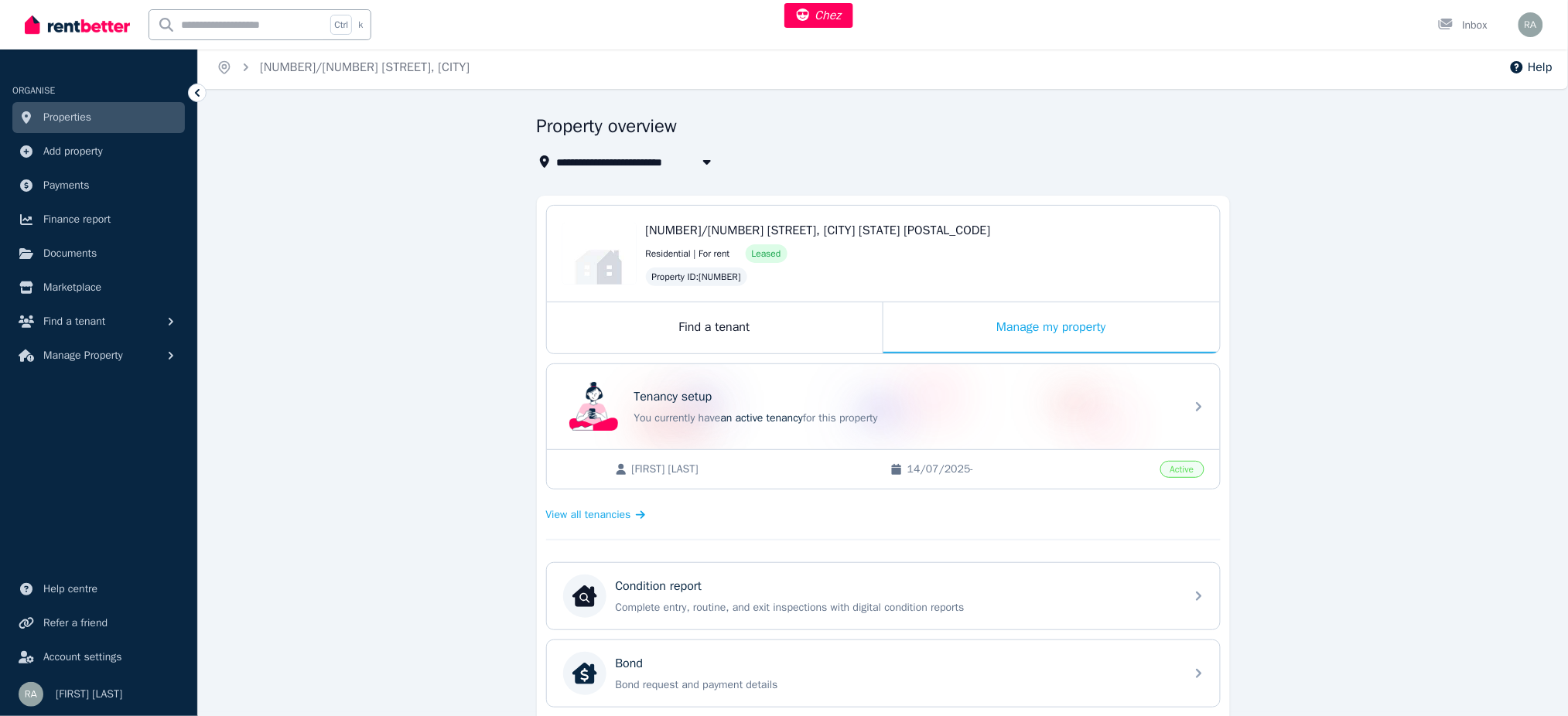 scroll, scrollTop: 0, scrollLeft: 0, axis: both 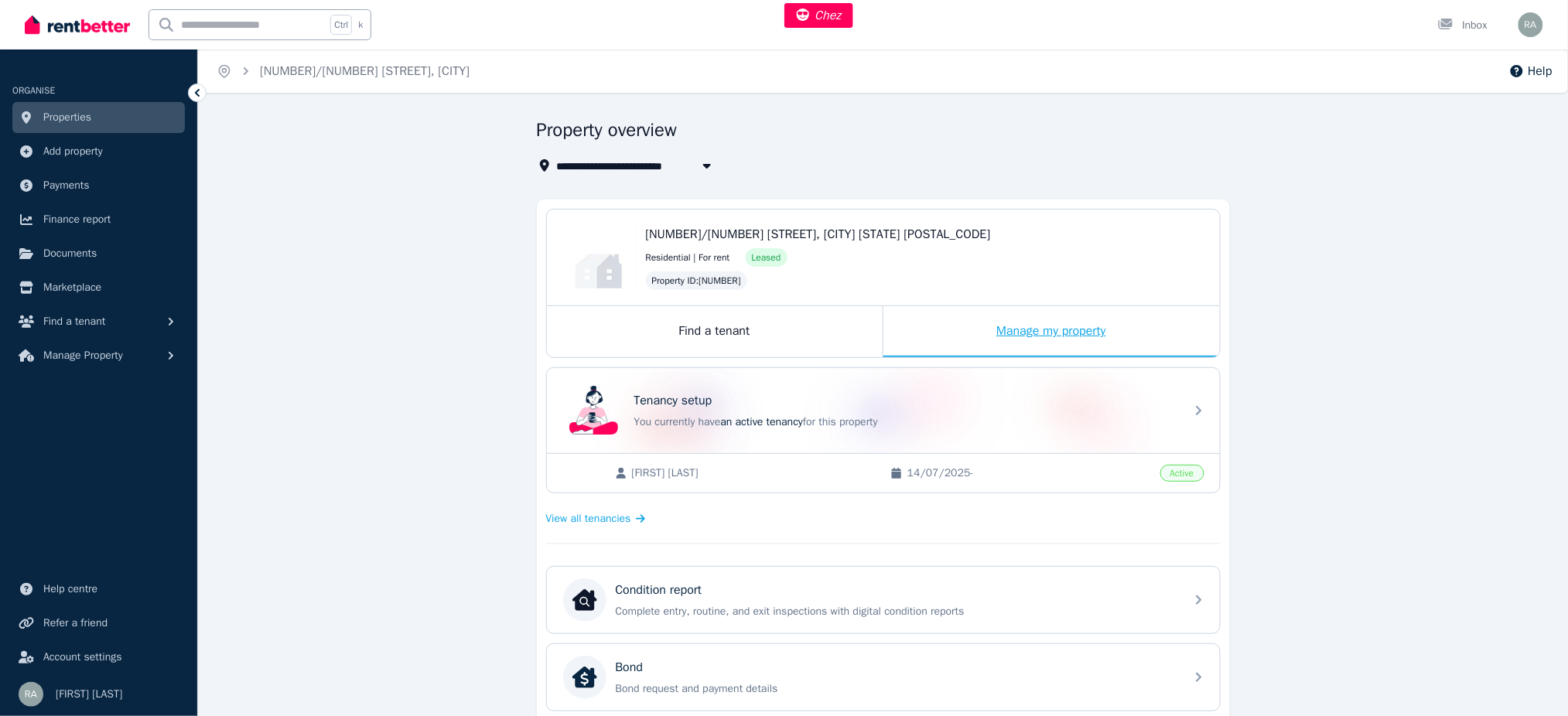 click on "Manage my property" at bounding box center (1051, 332) 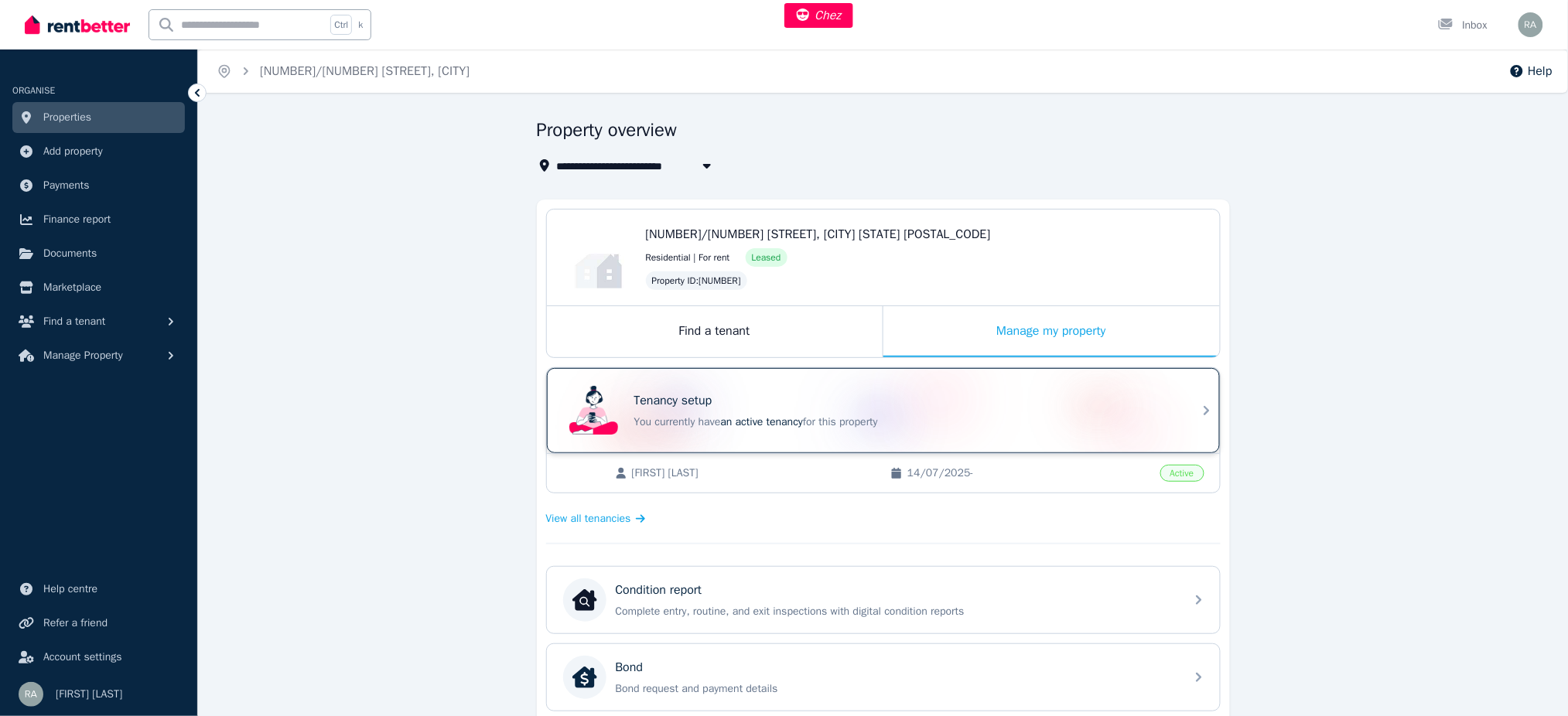 click on "Tenancy setup You currently have  an active tenancy  for this property" at bounding box center (905, 411) 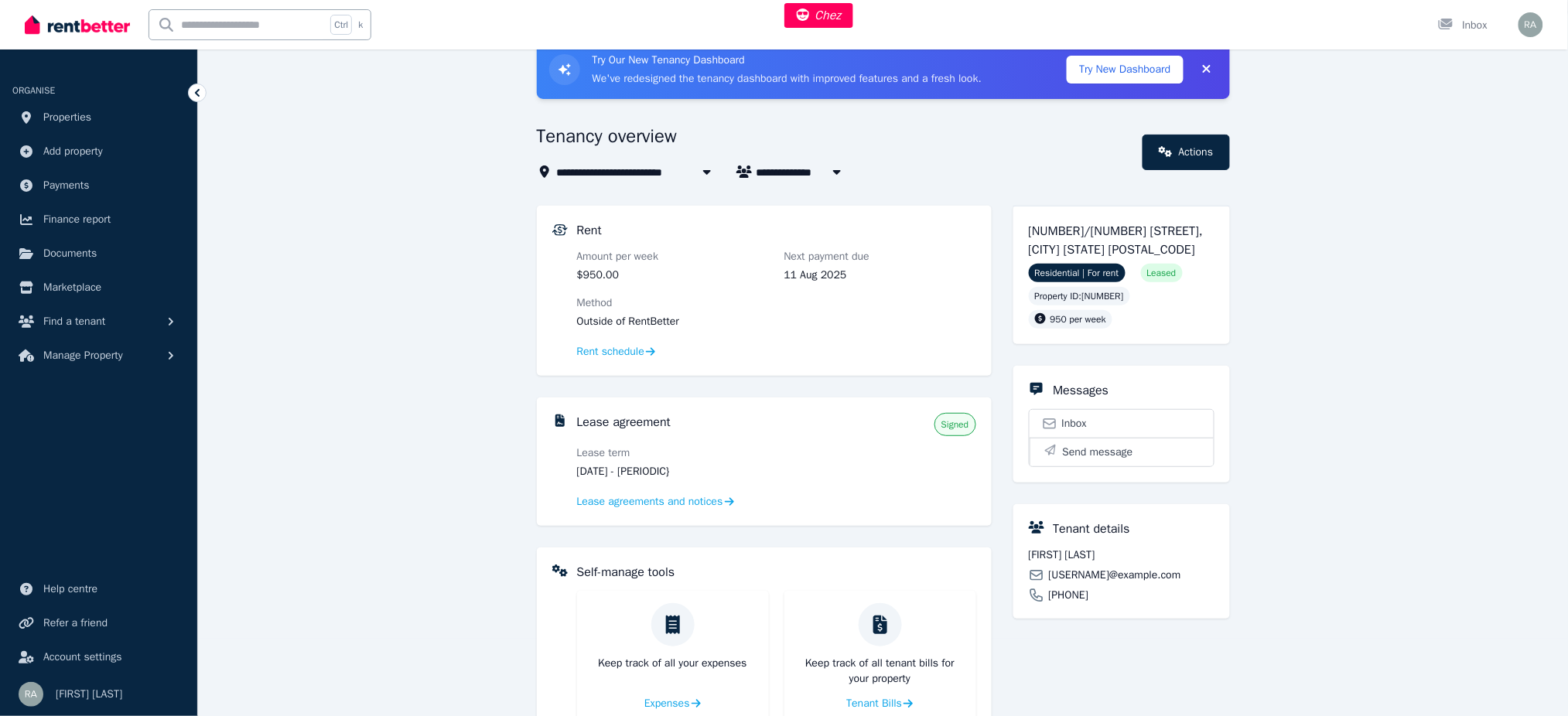scroll, scrollTop: 0, scrollLeft: 0, axis: both 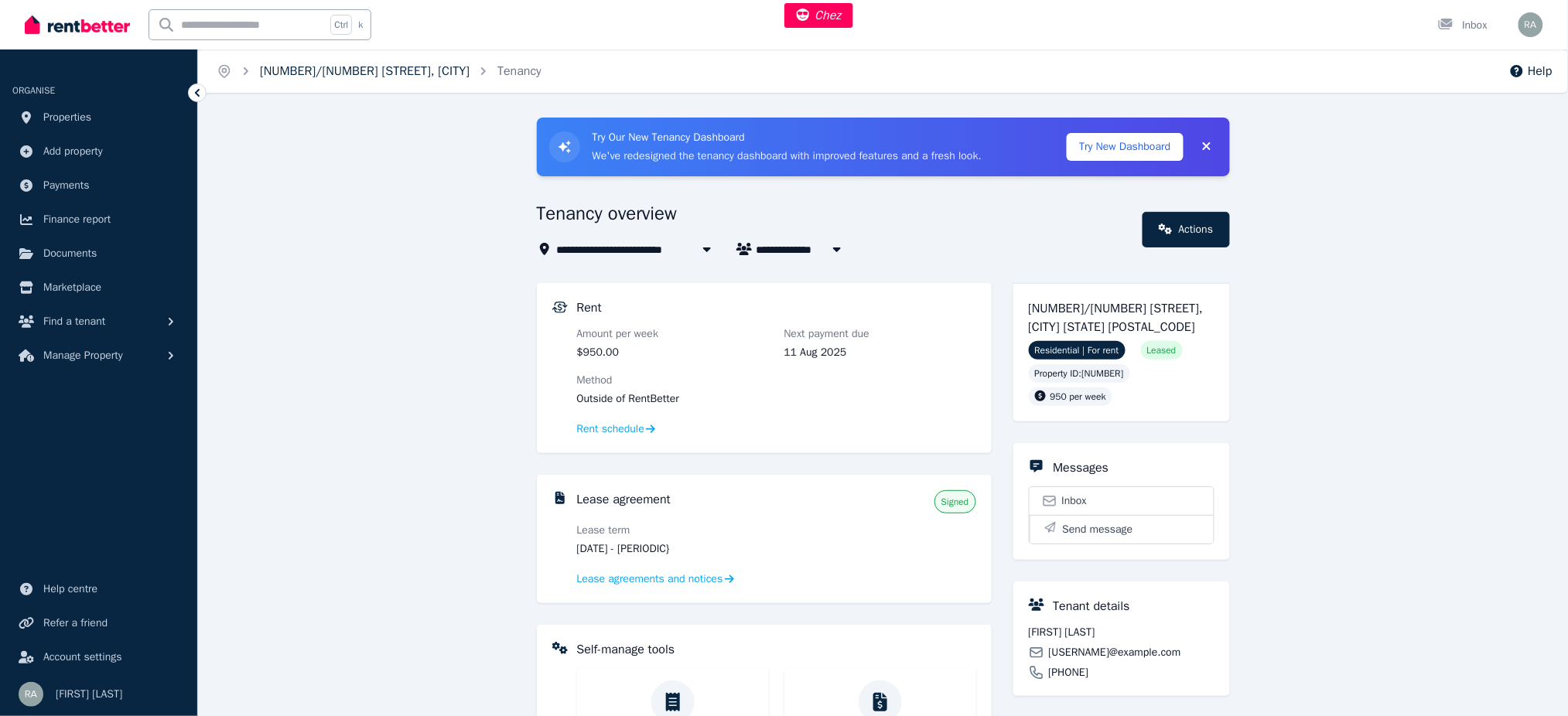 click on "59/42 Sturgeon St, Ormiston" at bounding box center (364, 71) 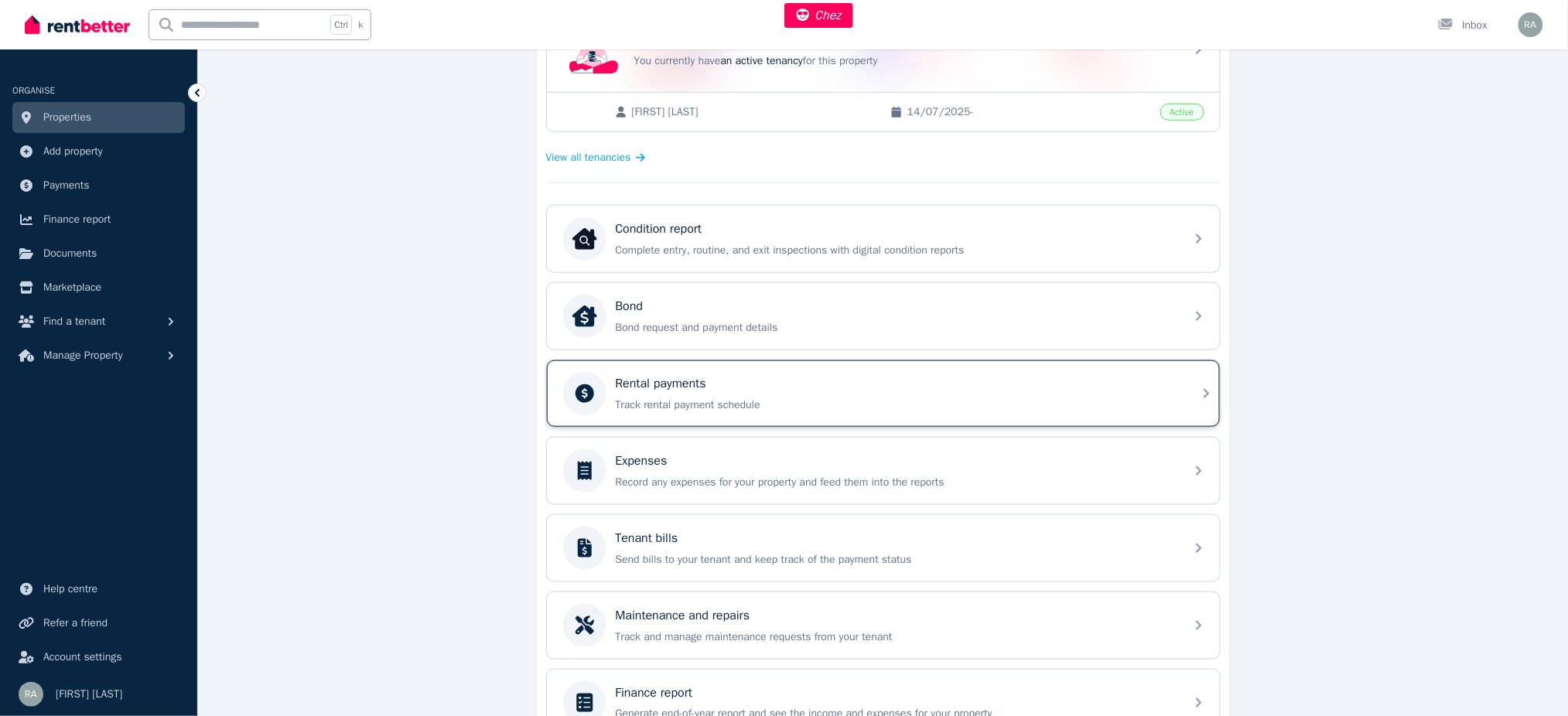 scroll, scrollTop: 449, scrollLeft: 0, axis: vertical 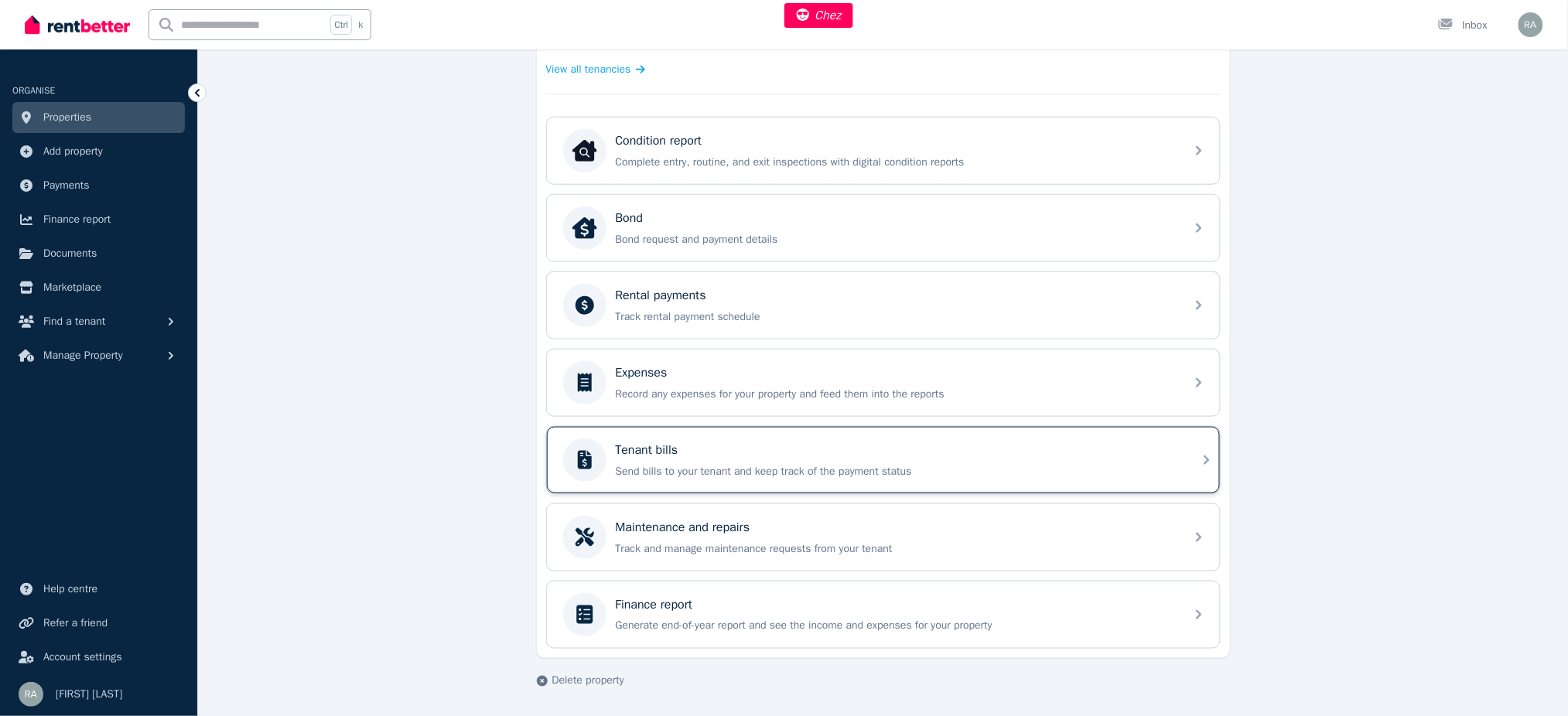 click on "Send bills to your tenant and keep track of the payment status" at bounding box center [896, 472] 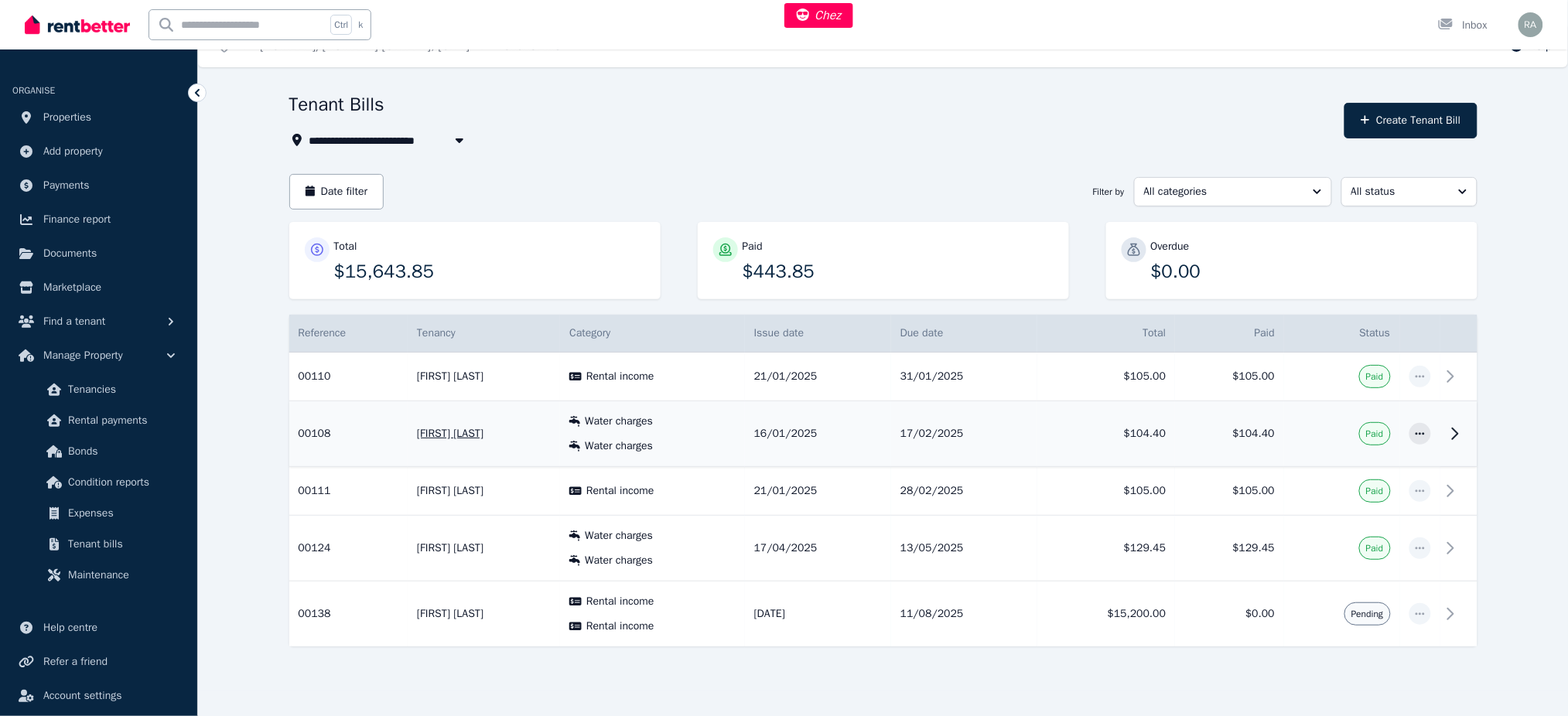 scroll, scrollTop: 39, scrollLeft: 0, axis: vertical 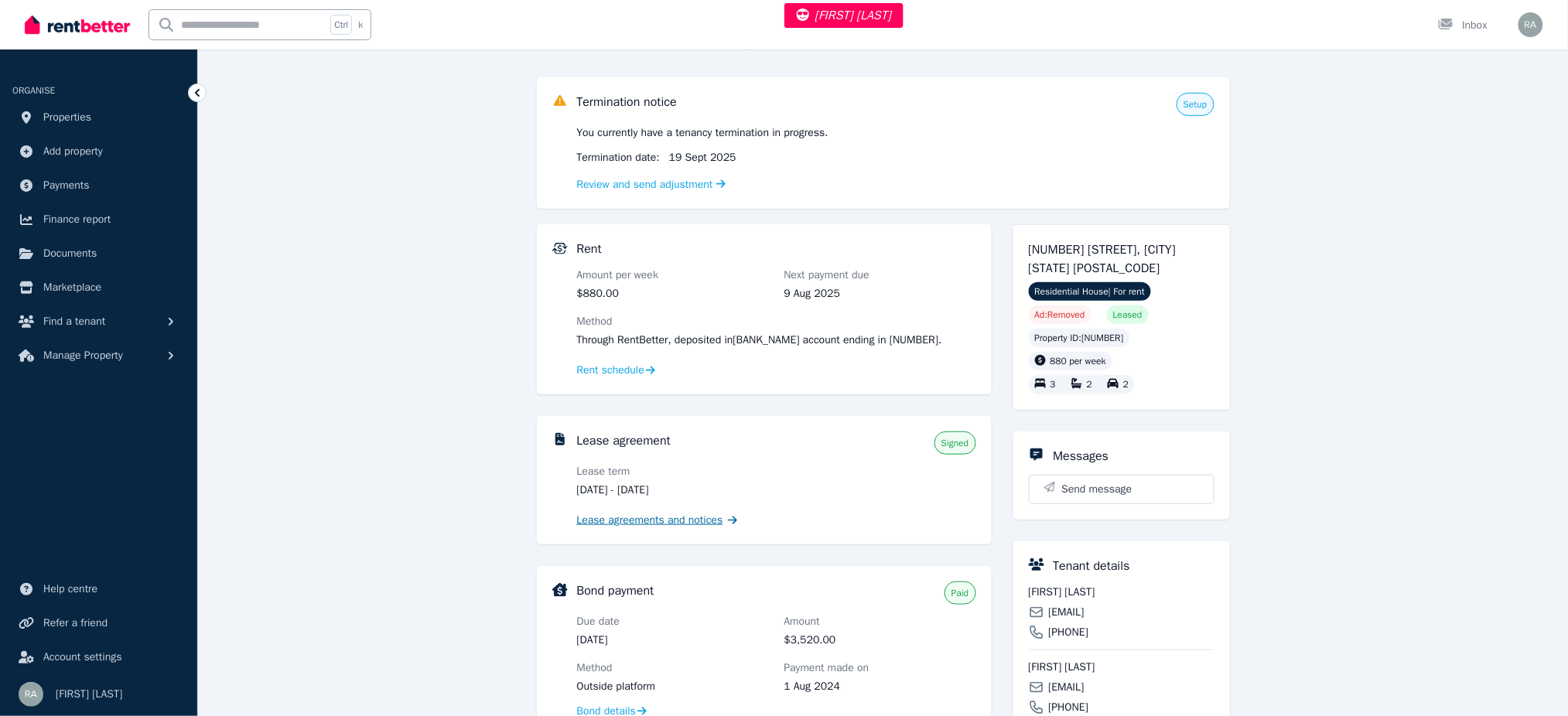 click on "Lease agreements and notices" at bounding box center [650, 520] 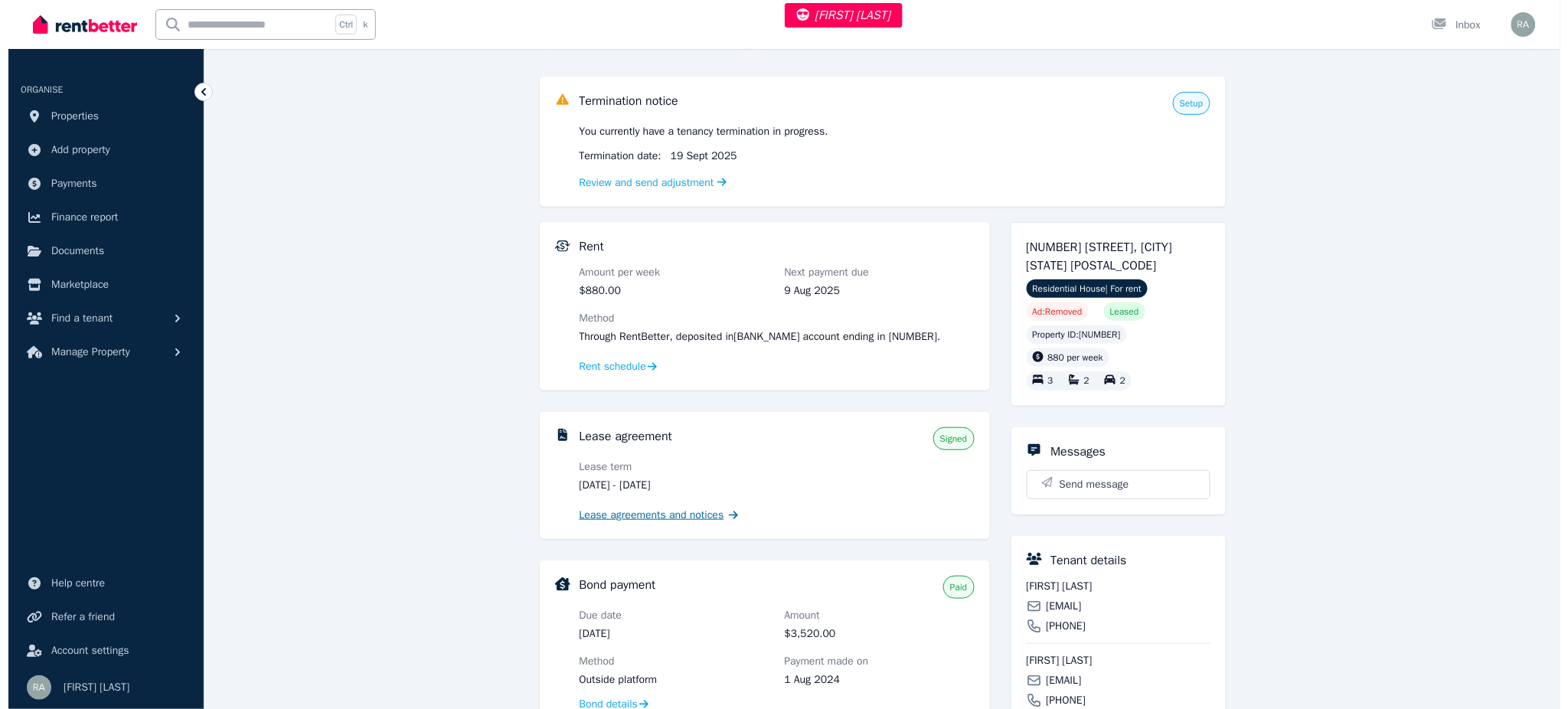 scroll, scrollTop: 0, scrollLeft: 0, axis: both 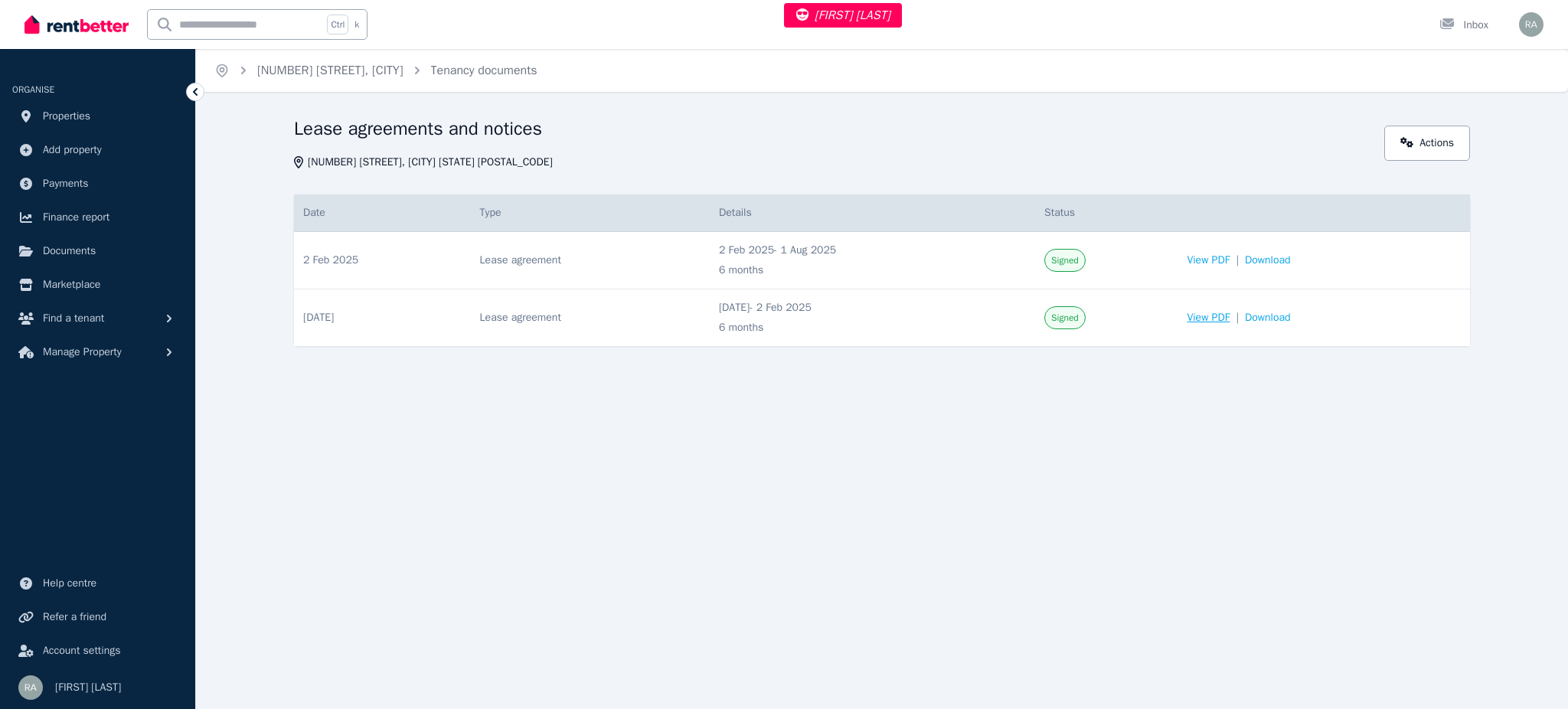 click on "View PDF" at bounding box center (1208, 318) 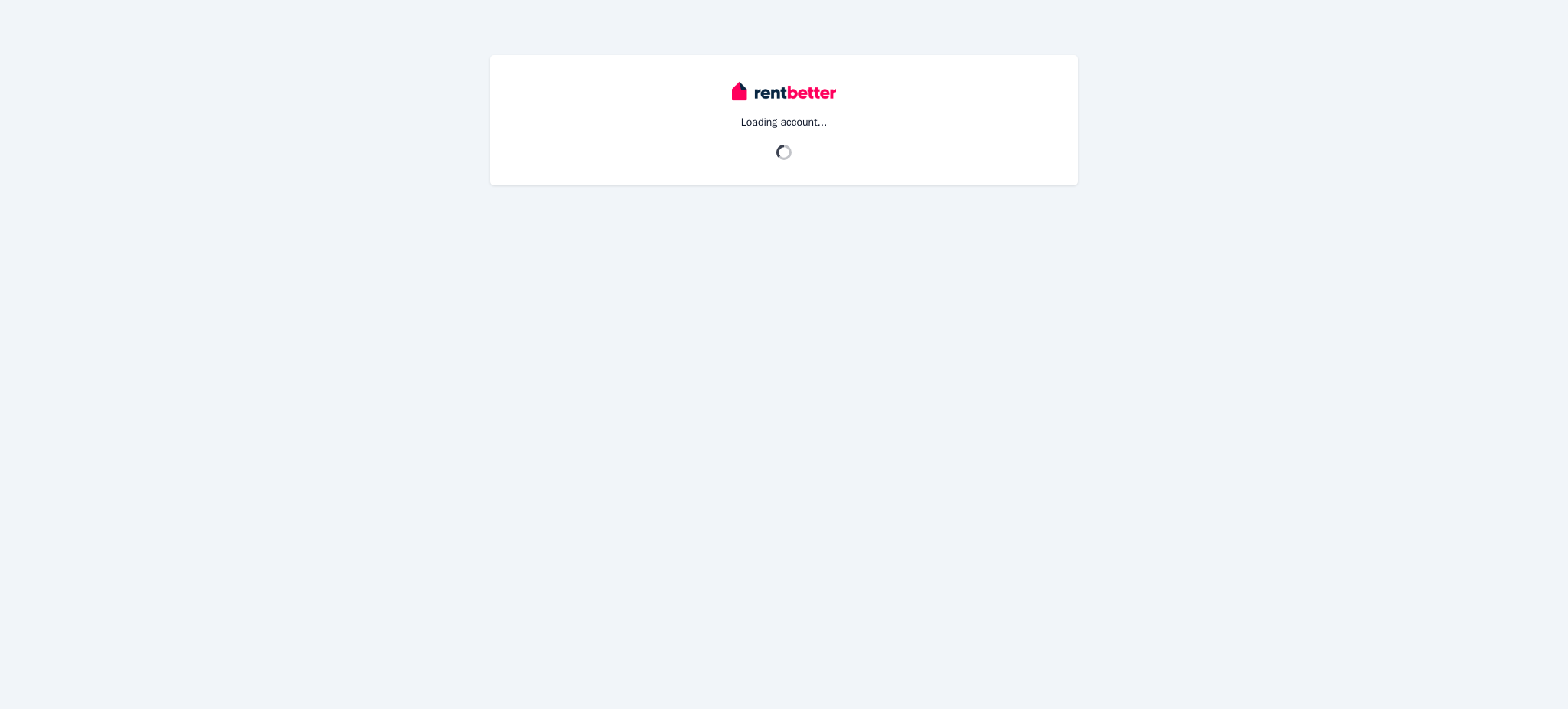 scroll, scrollTop: 0, scrollLeft: 0, axis: both 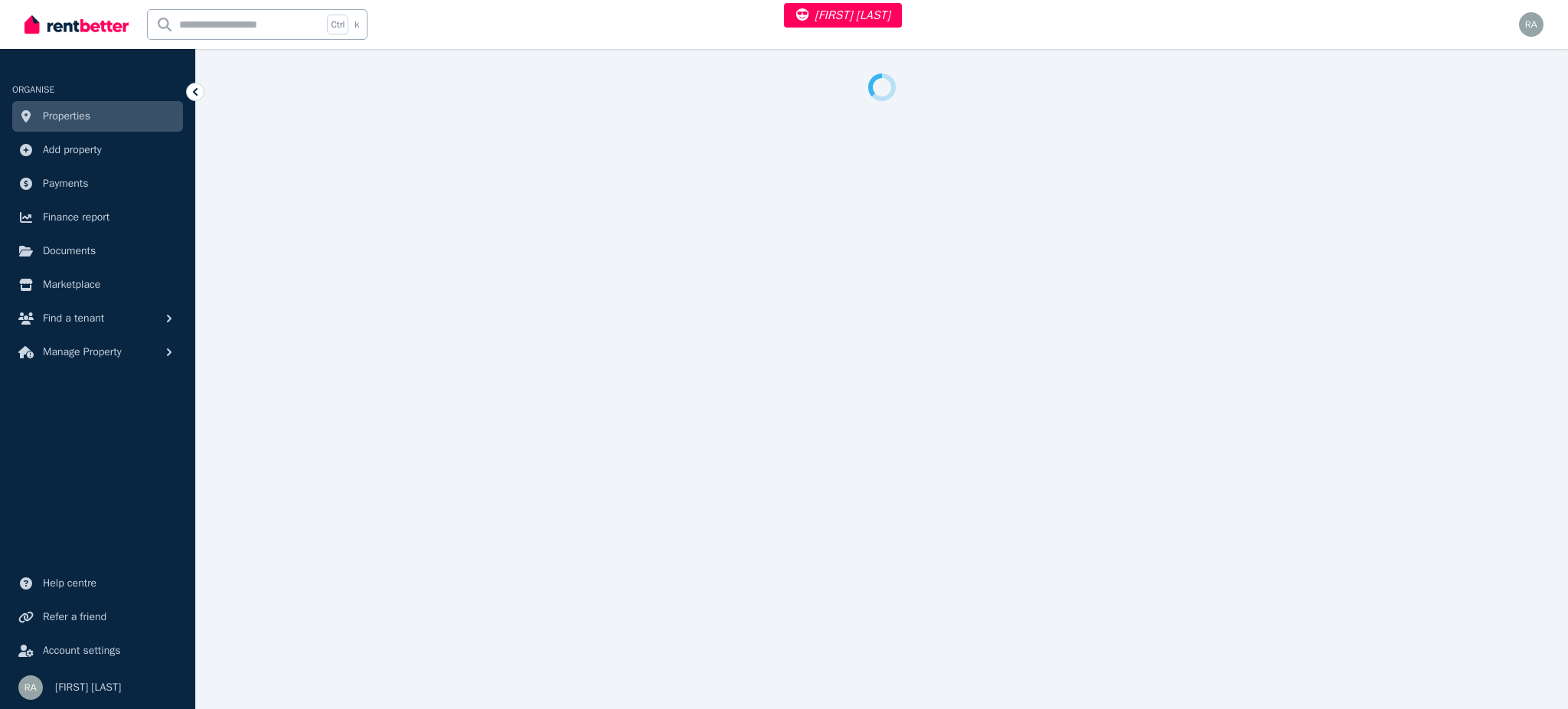 select on "***" 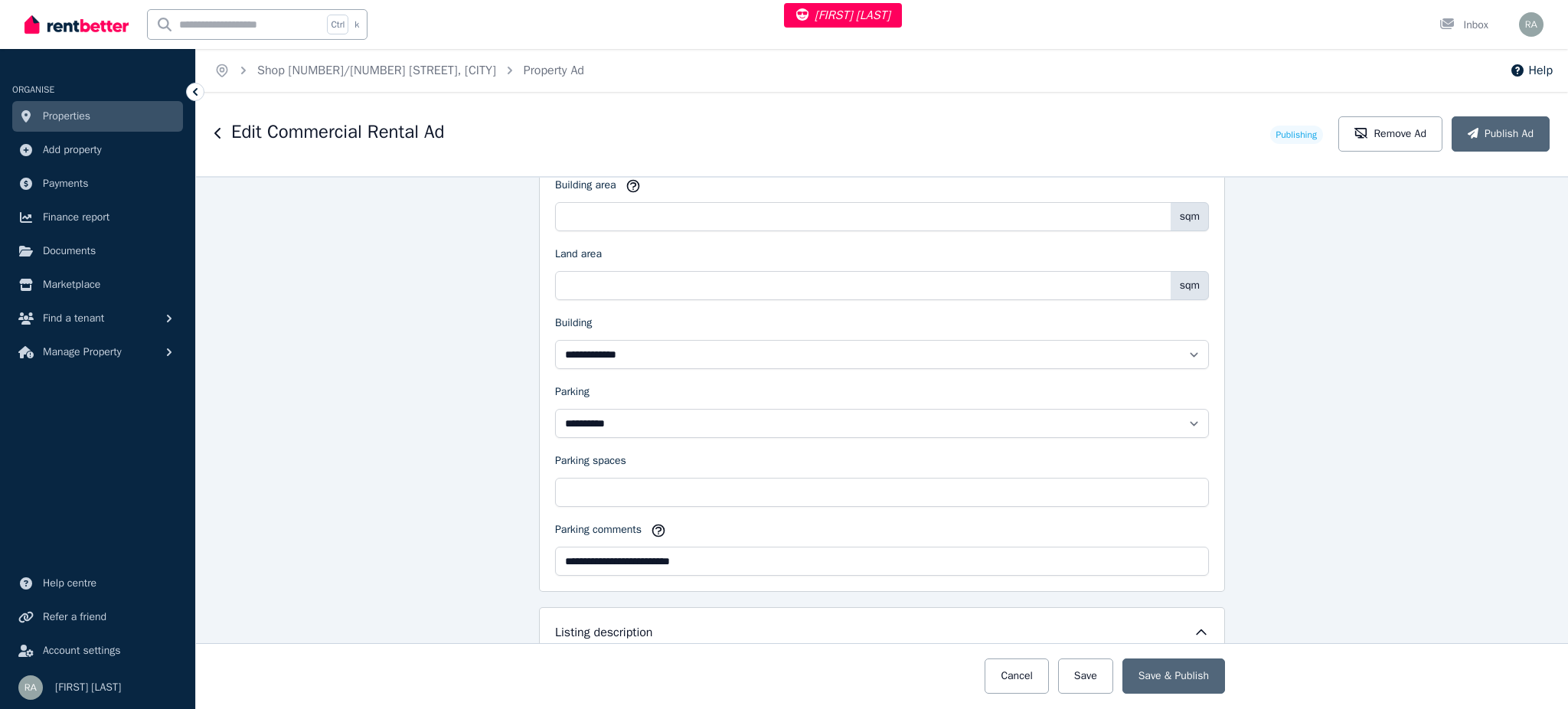 scroll, scrollTop: 1429, scrollLeft: 0, axis: vertical 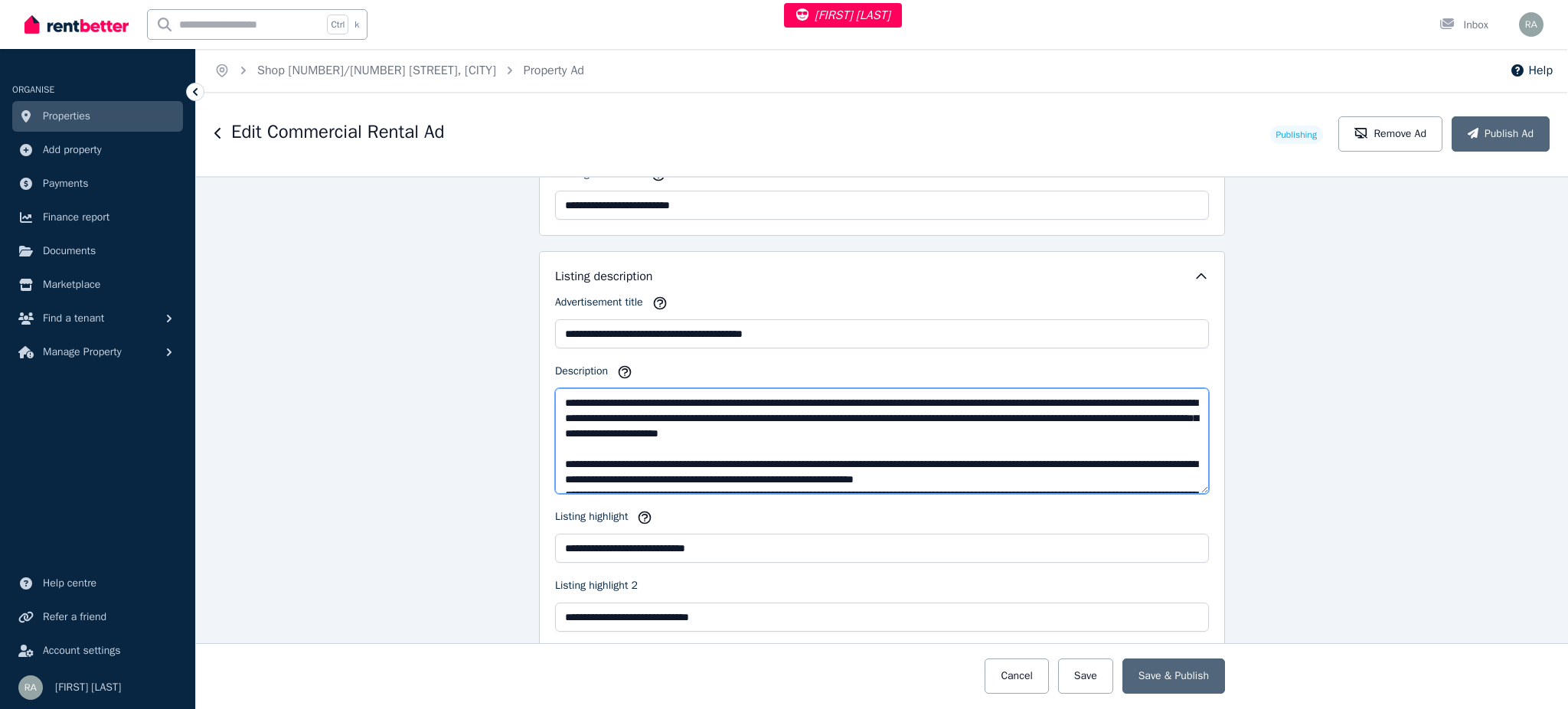 click on "Description" at bounding box center [882, 441] 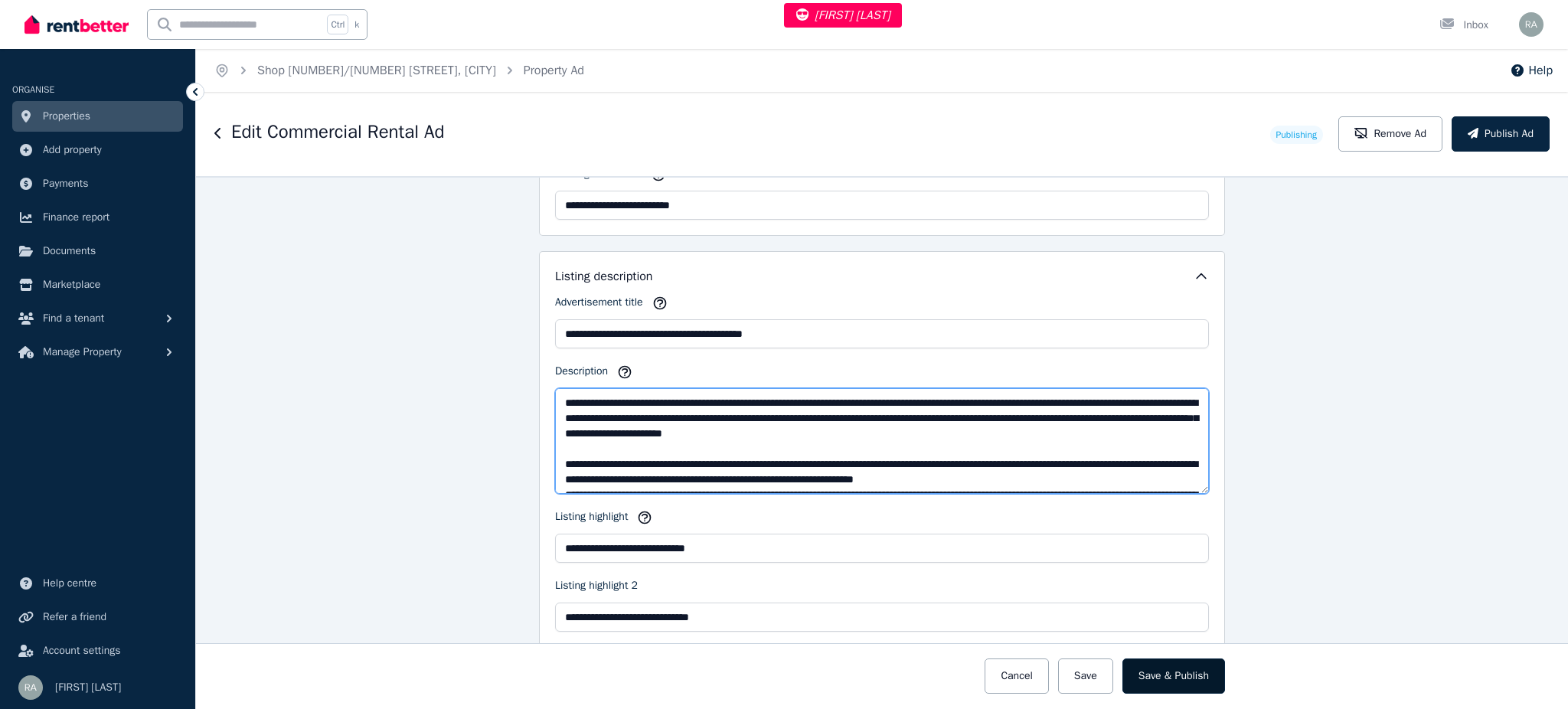 type on "**********" 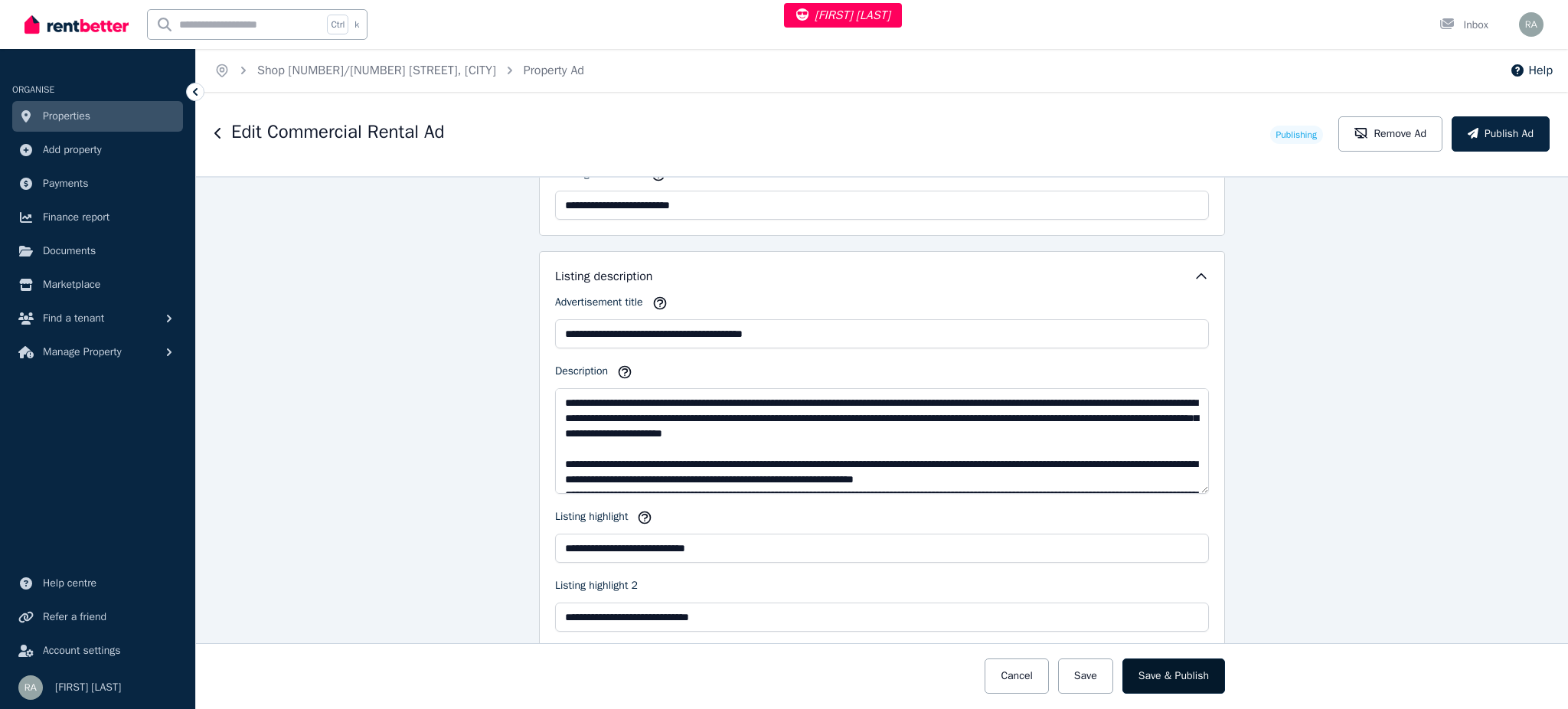 click on "Save & Publish" at bounding box center [1174, 676] 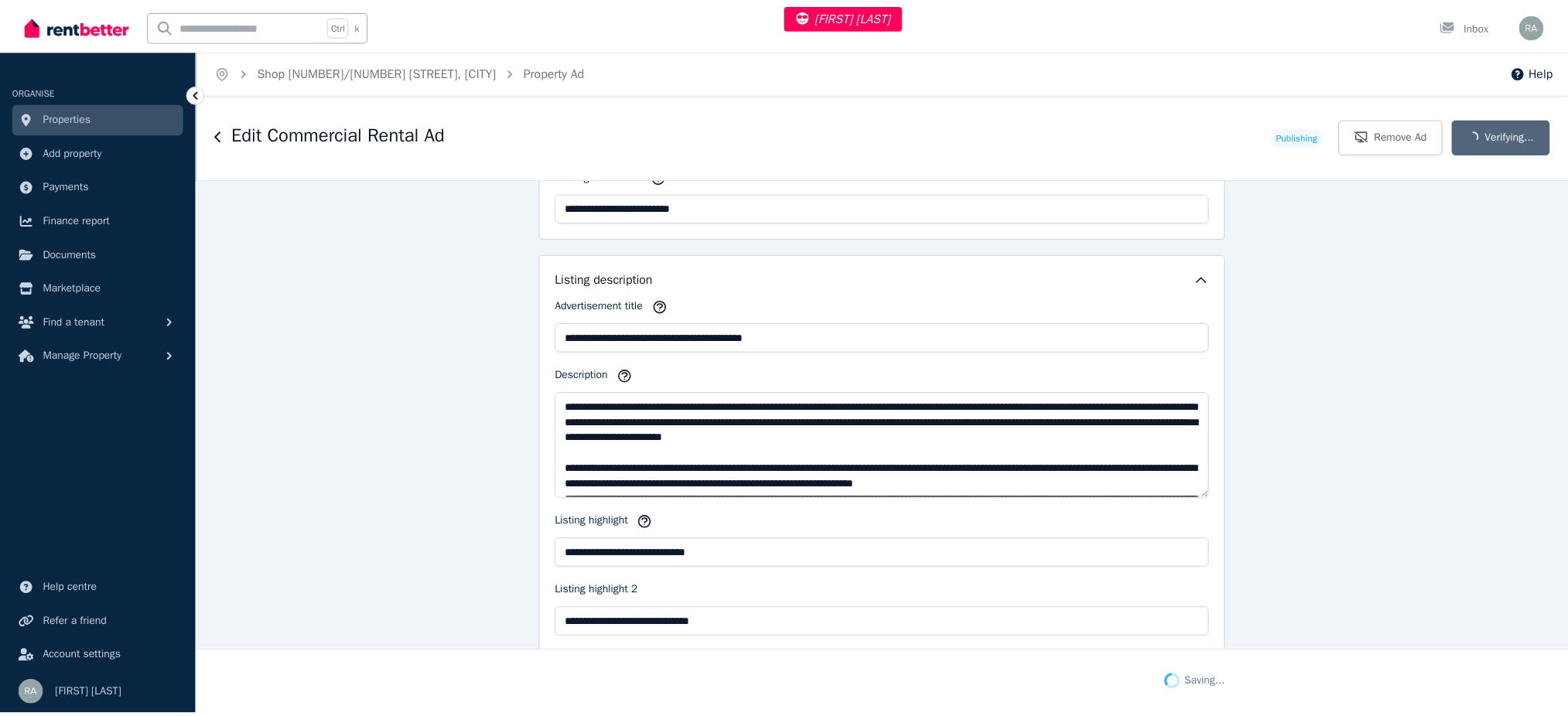 scroll, scrollTop: 1563, scrollLeft: 0, axis: vertical 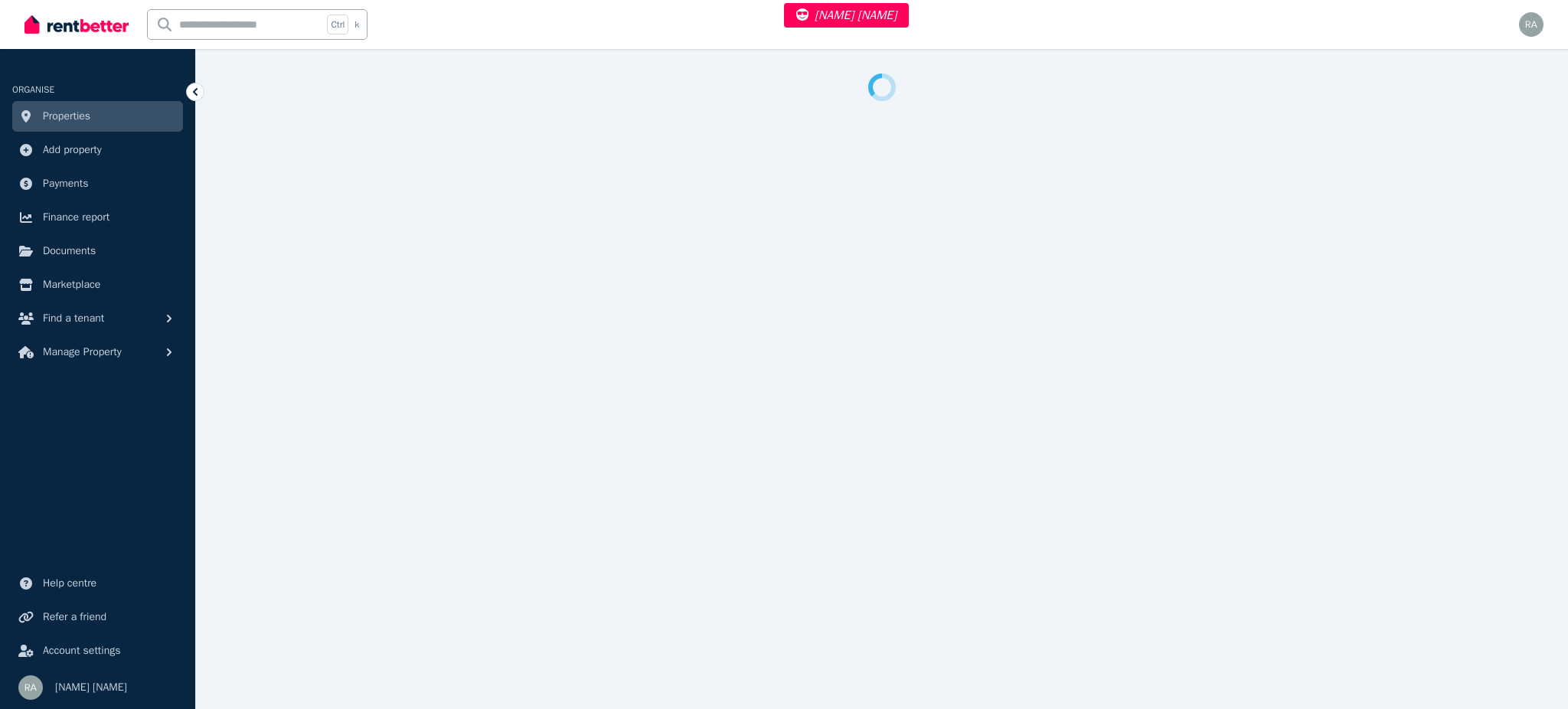 select on "***" 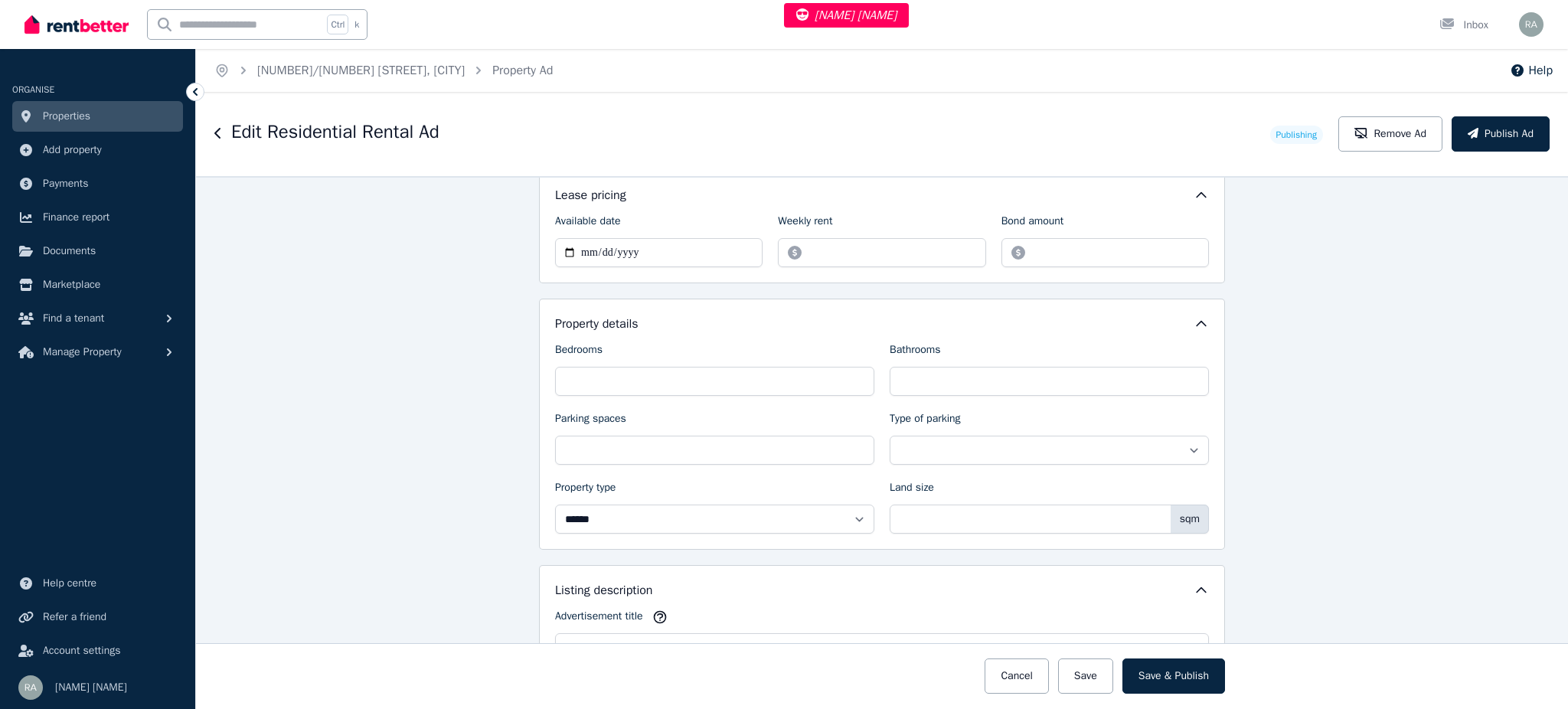 scroll, scrollTop: 816, scrollLeft: 0, axis: vertical 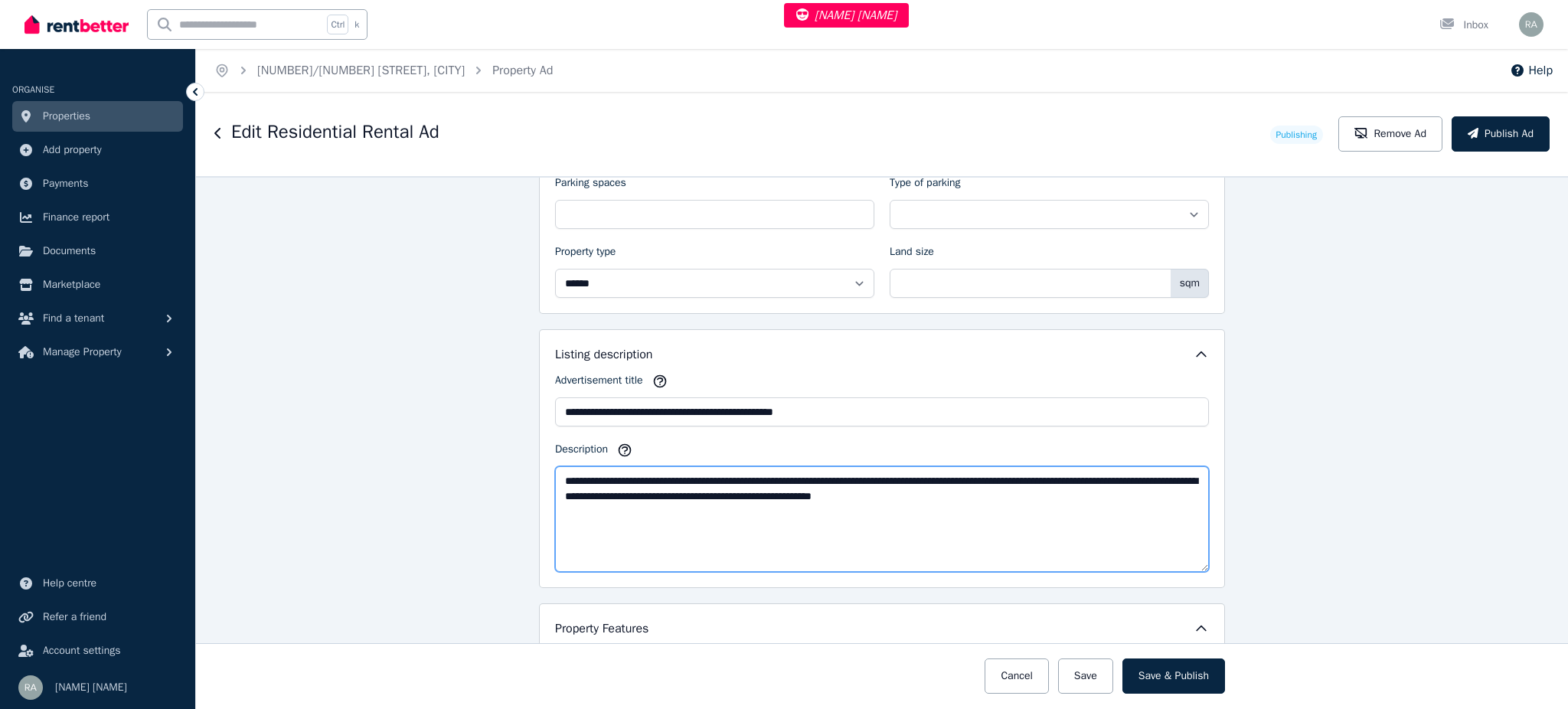 click on "**********" at bounding box center [882, 519] 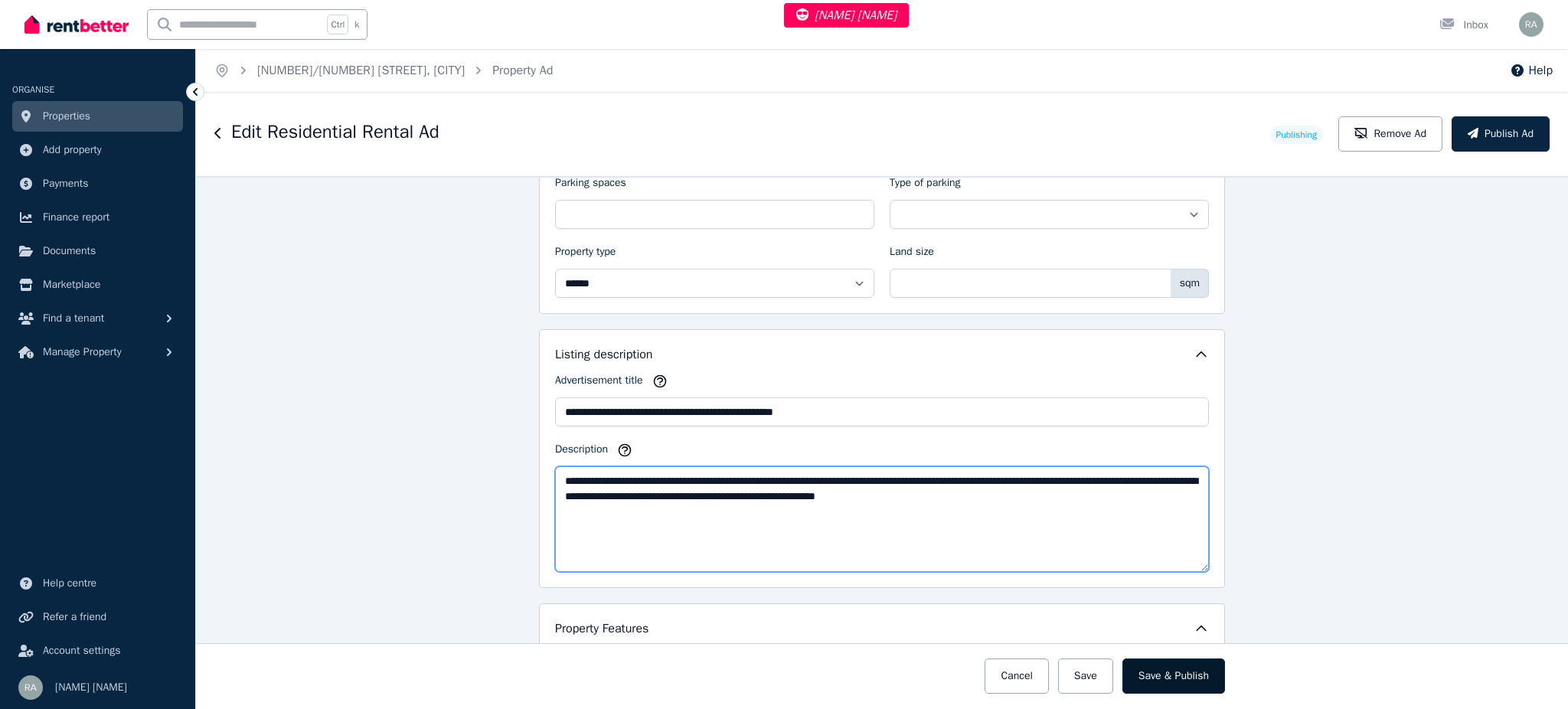 type on "**********" 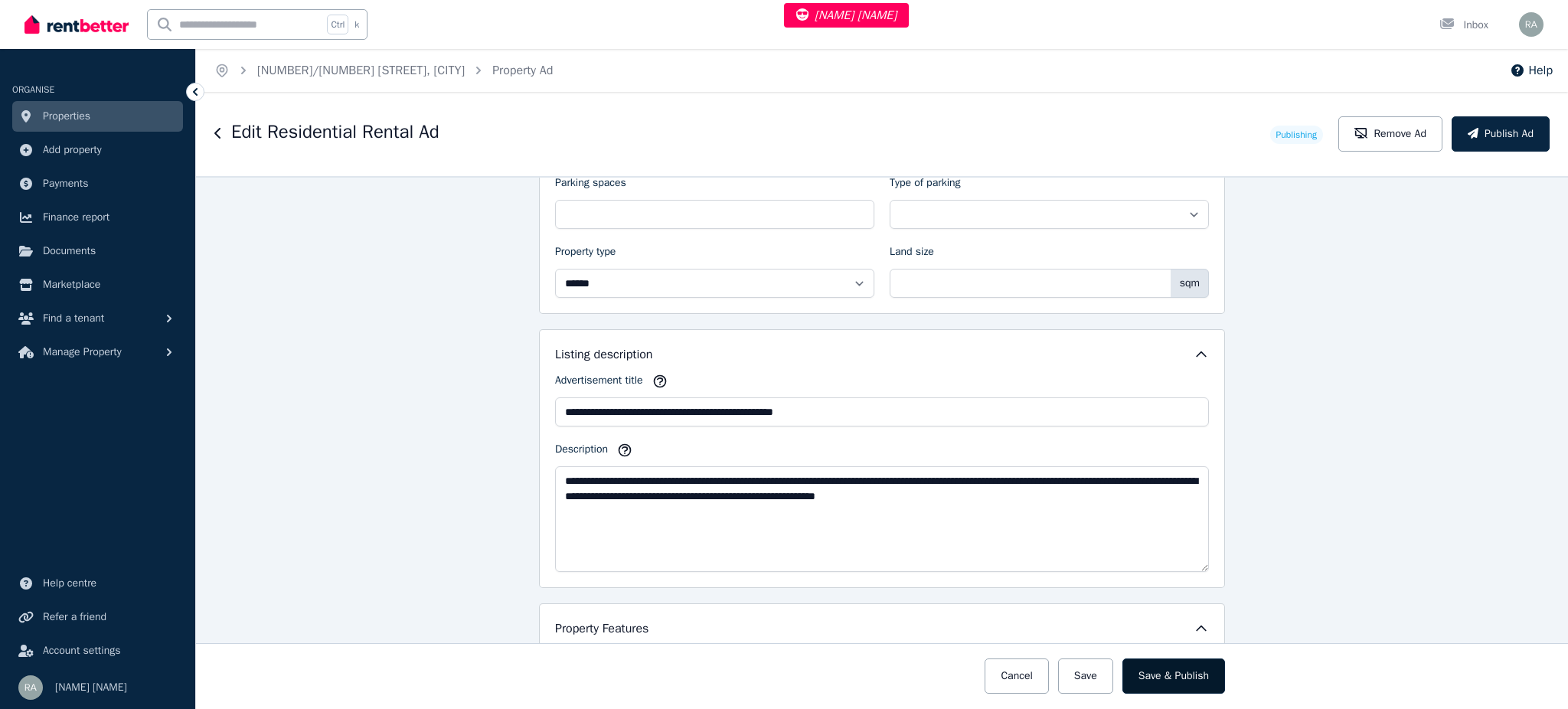 click on "Save & Publish" at bounding box center (1174, 676) 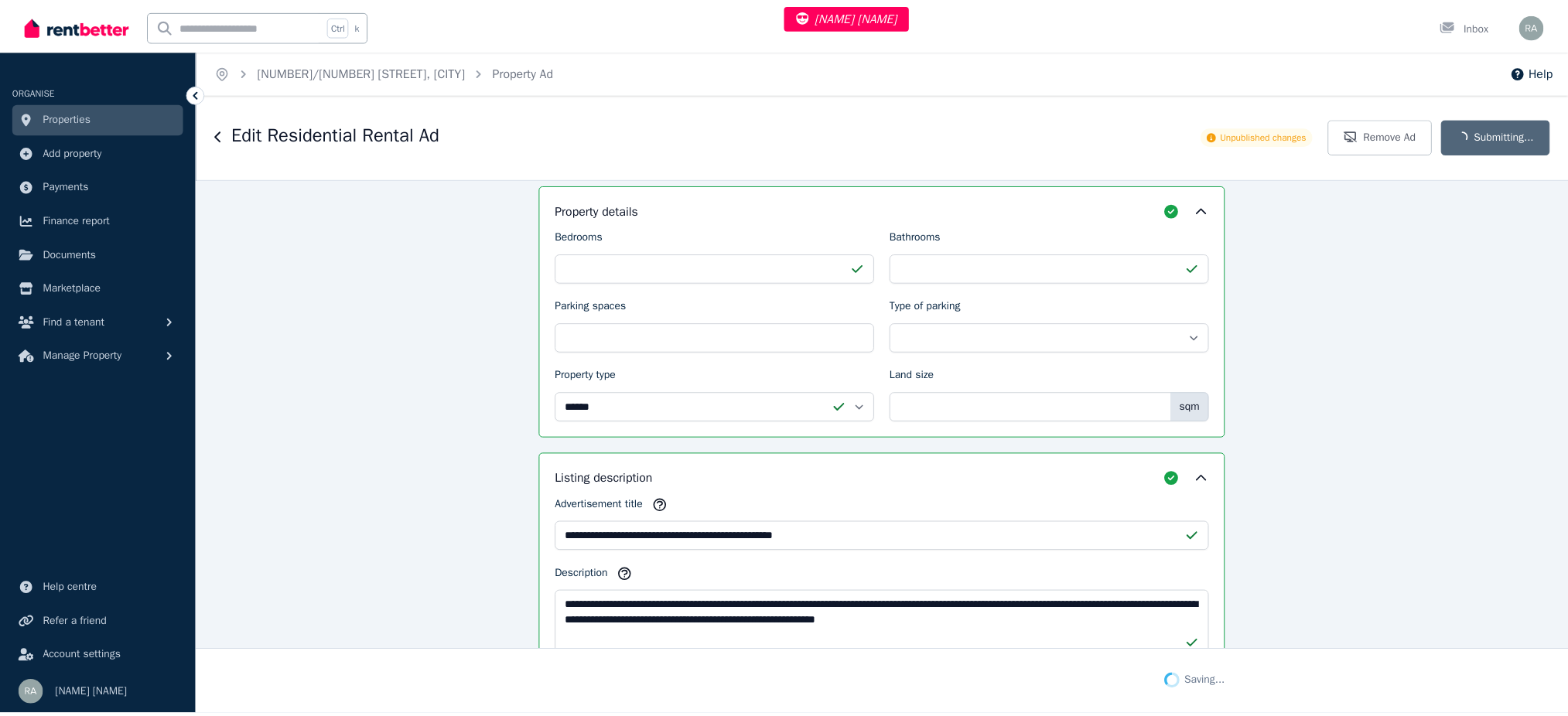 scroll, scrollTop: 946, scrollLeft: 0, axis: vertical 